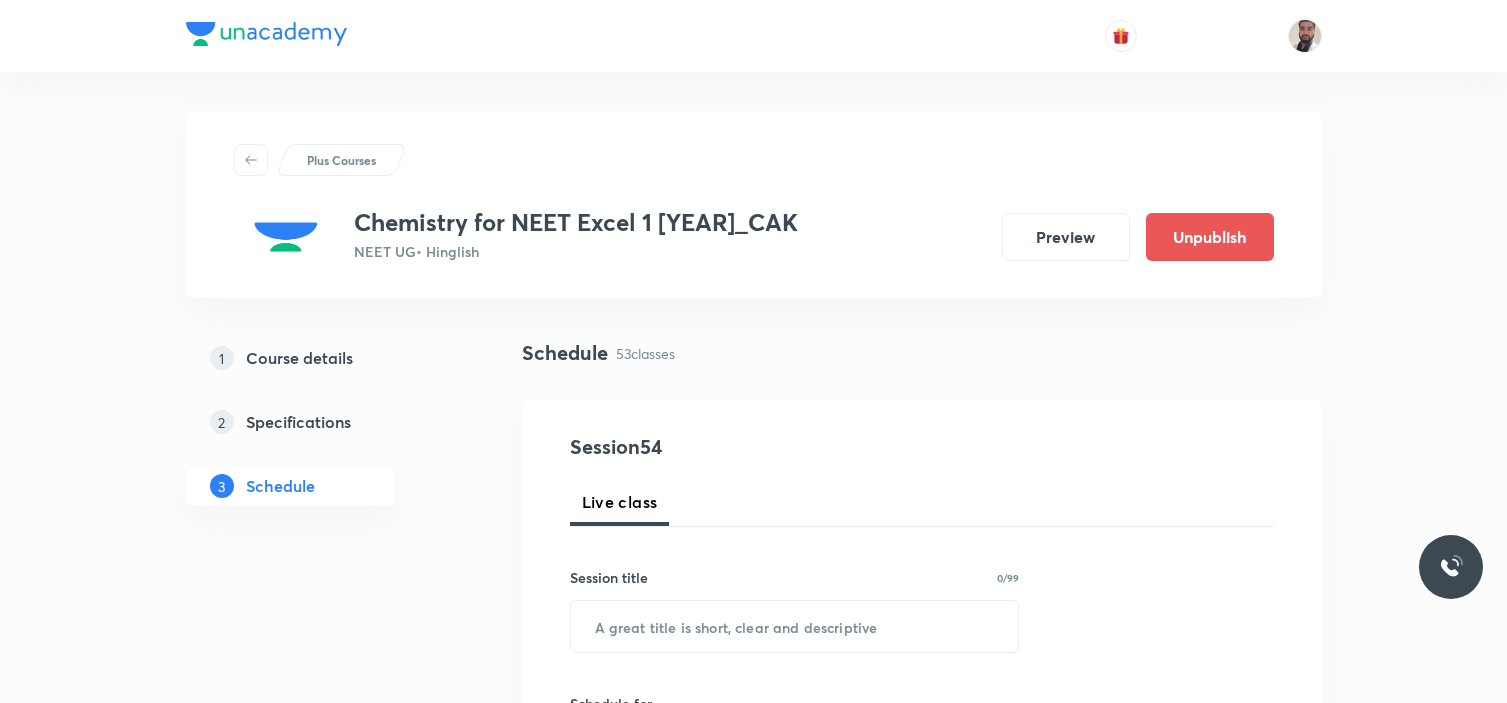scroll, scrollTop: 0, scrollLeft: 0, axis: both 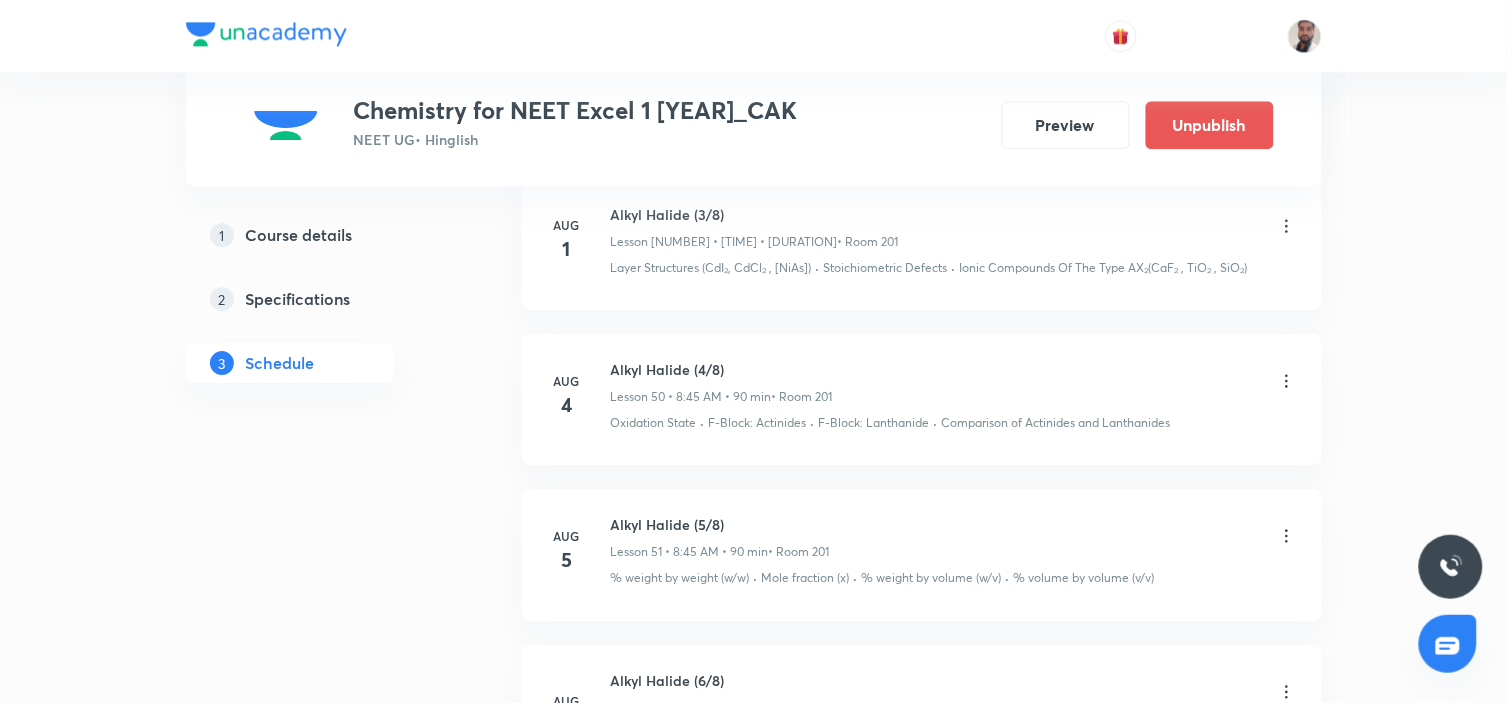 click 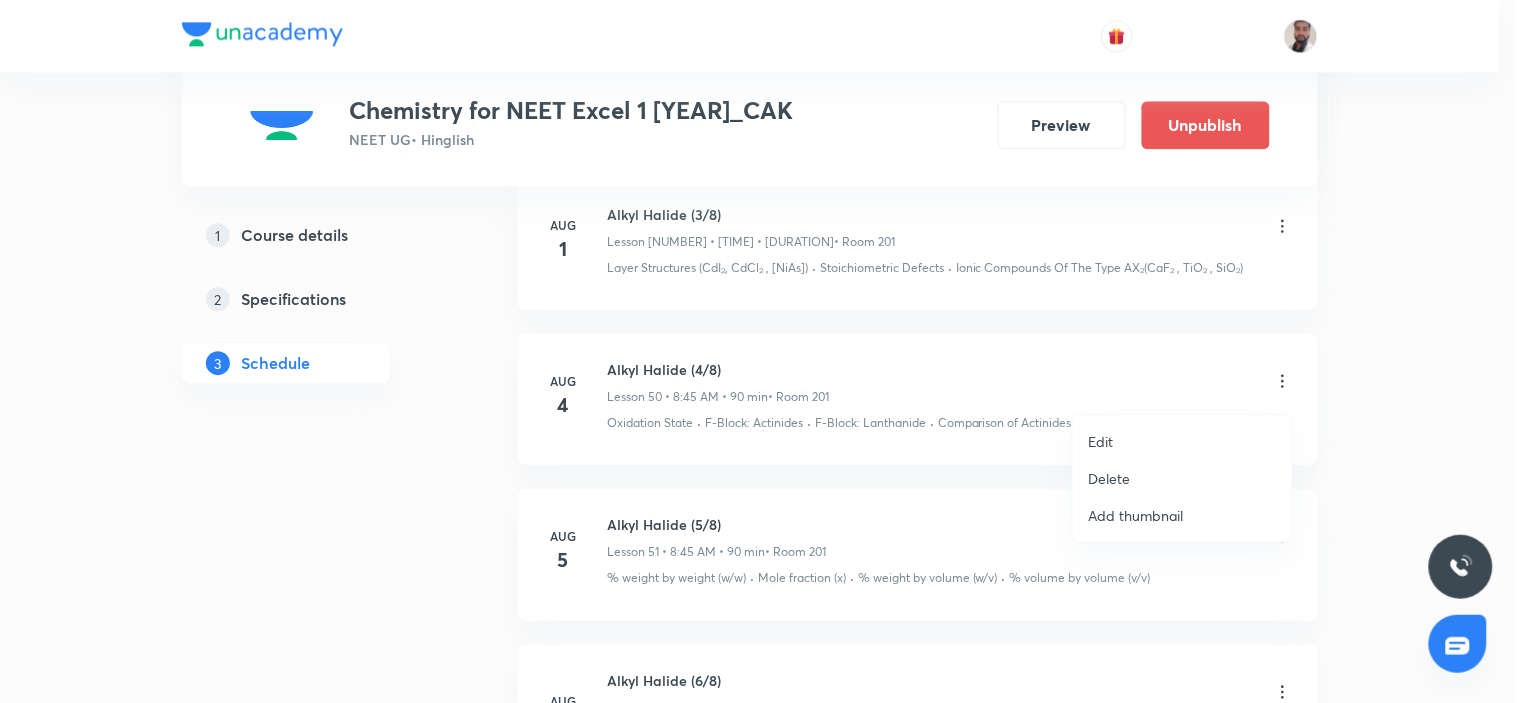 click on "Delete" at bounding box center [1110, 478] 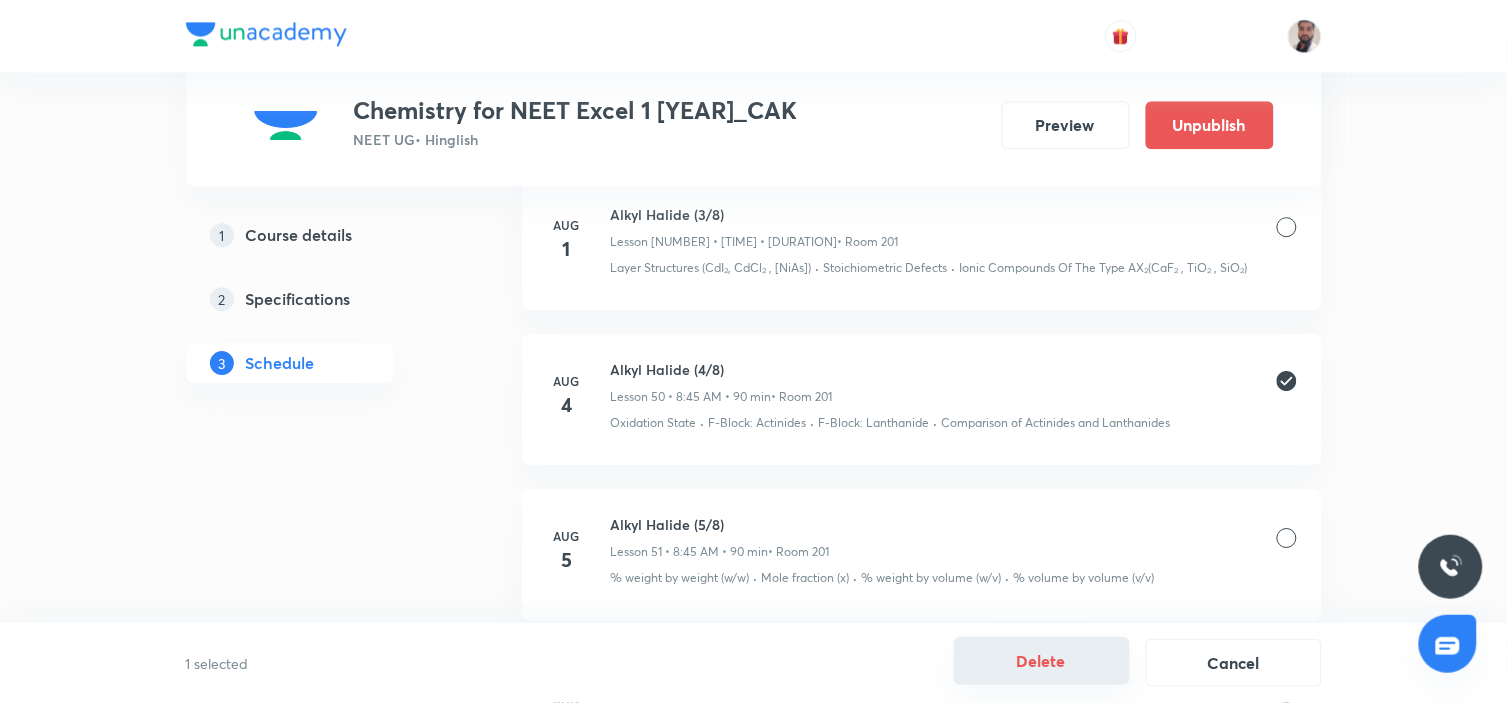 click on "Delete" at bounding box center [1042, 661] 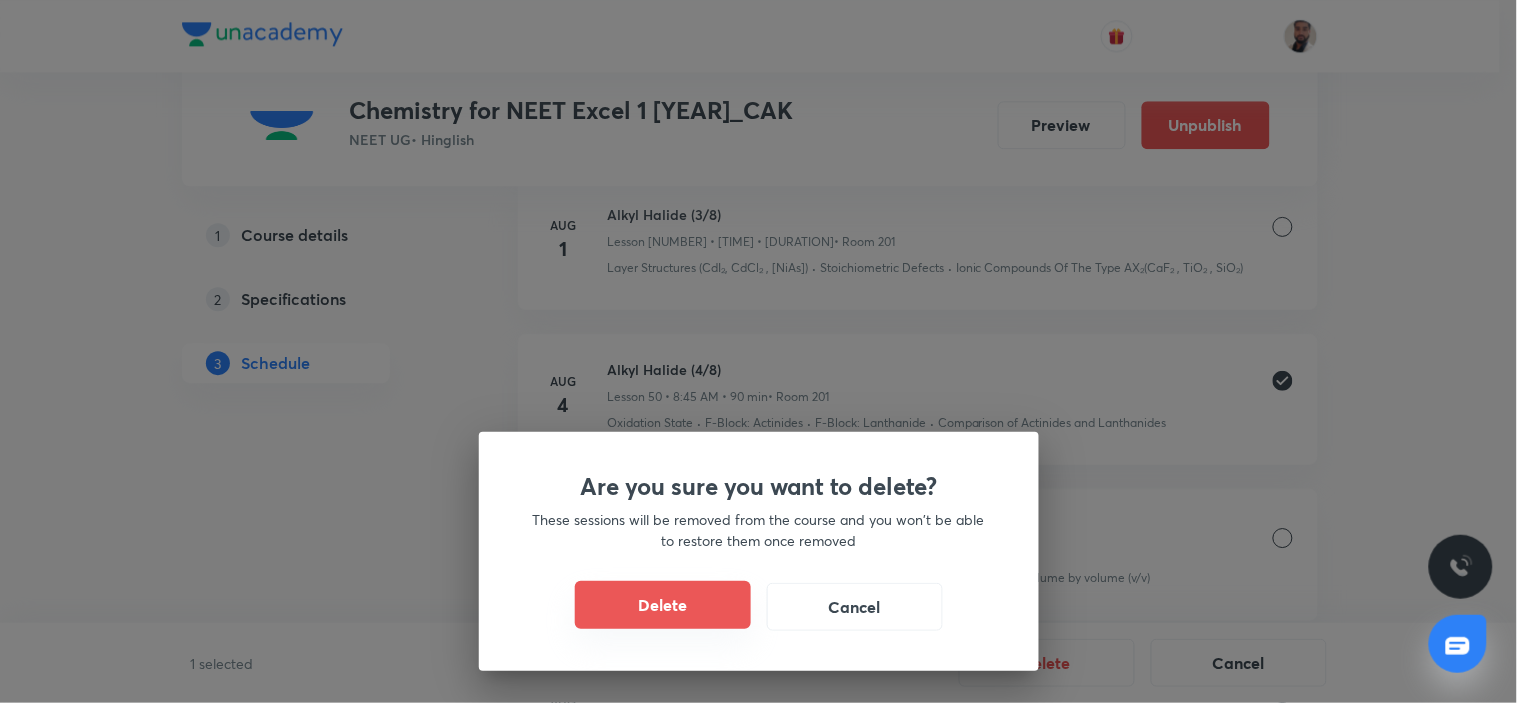 click on "Delete" at bounding box center [663, 605] 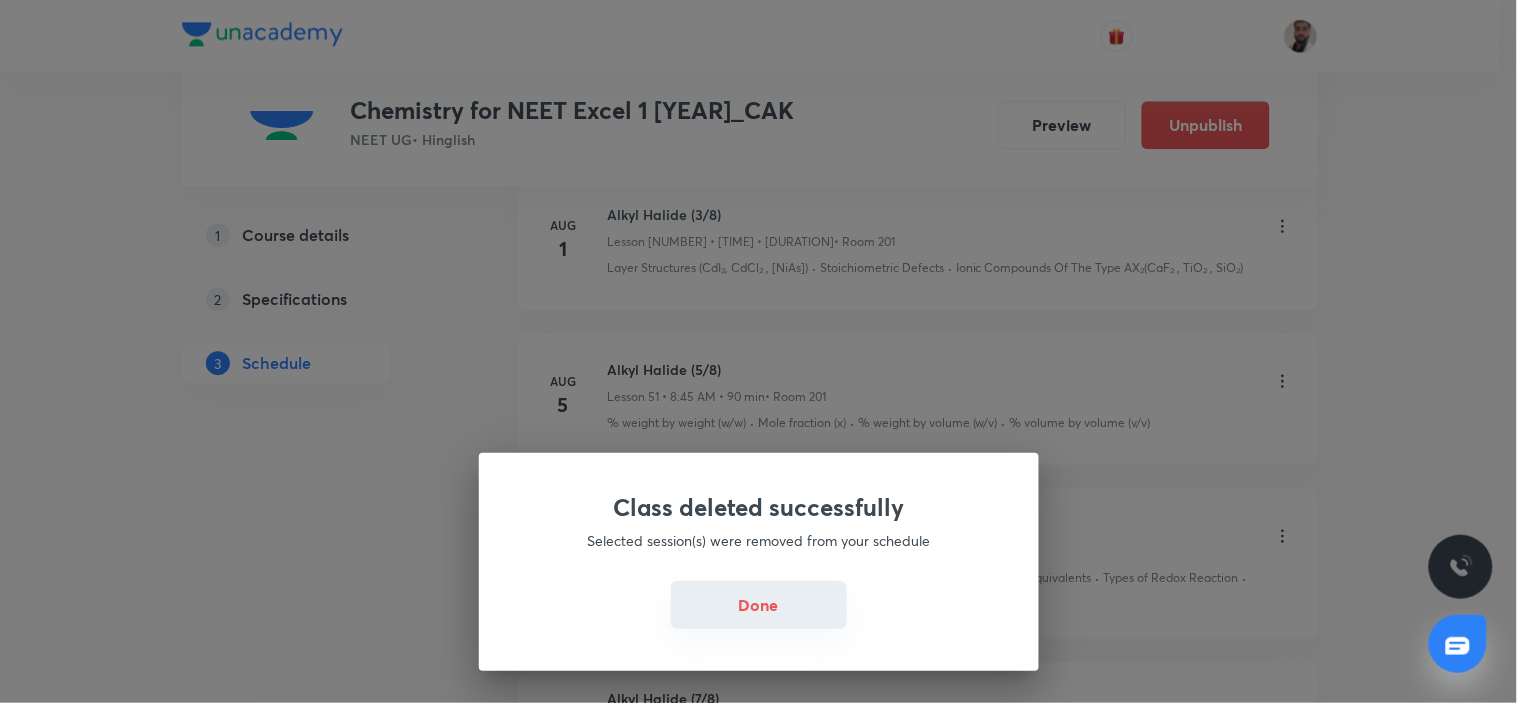 click on "Done" at bounding box center (759, 605) 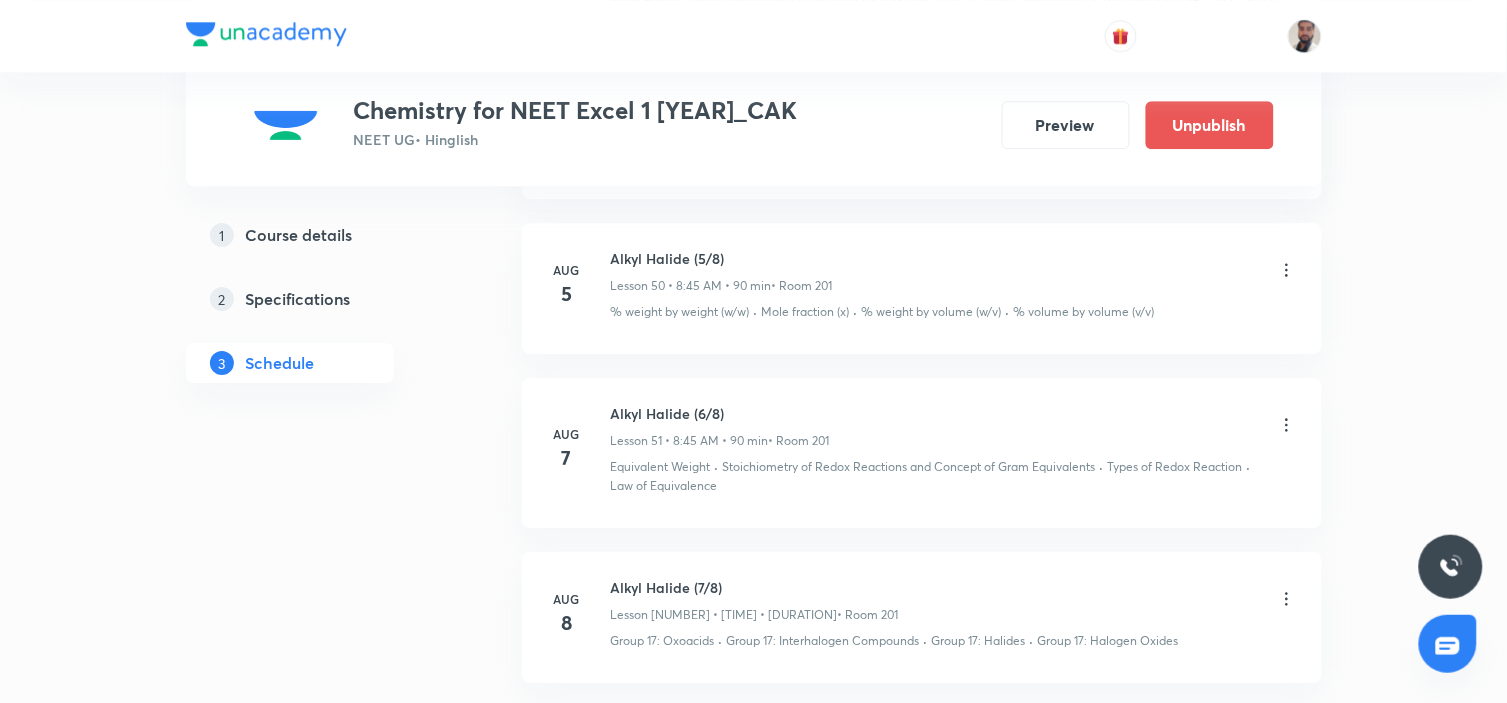 scroll, scrollTop: 9117, scrollLeft: 0, axis: vertical 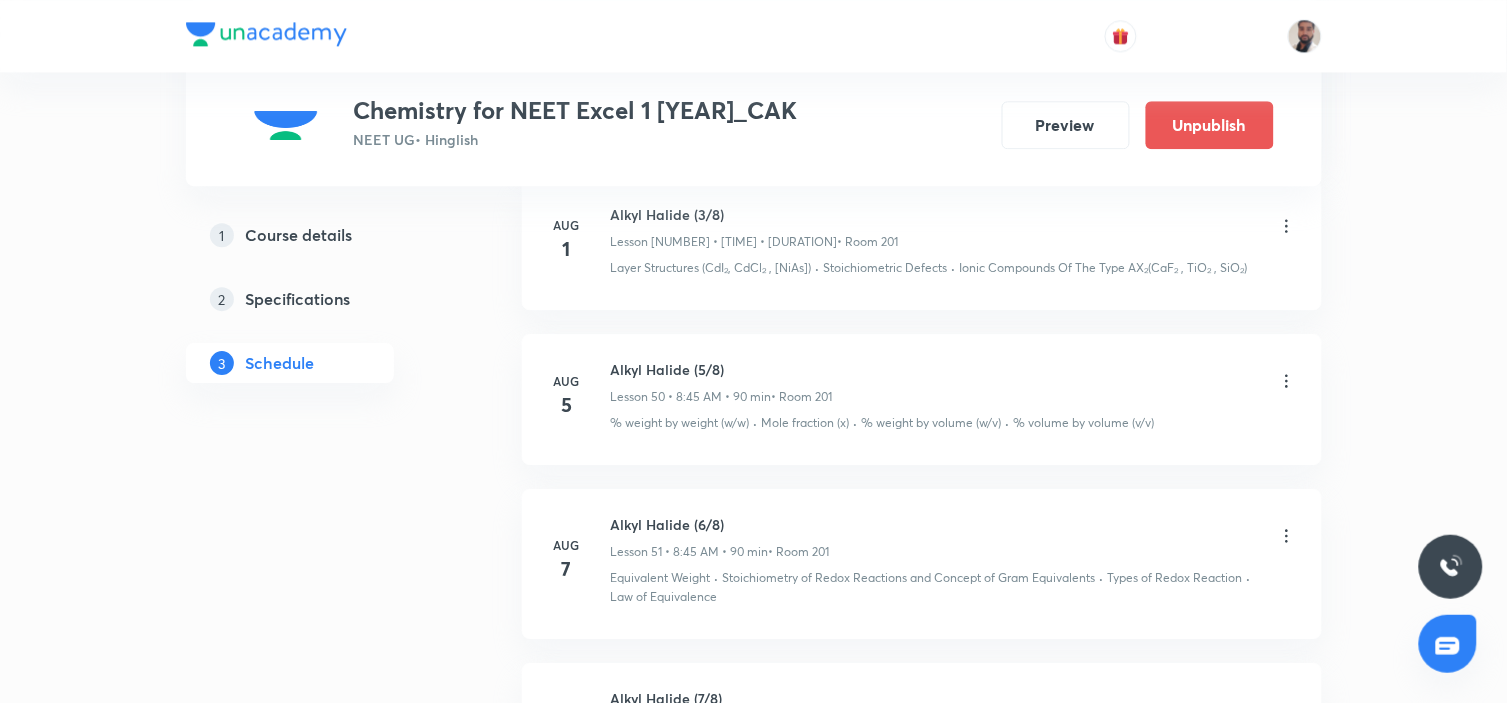 click 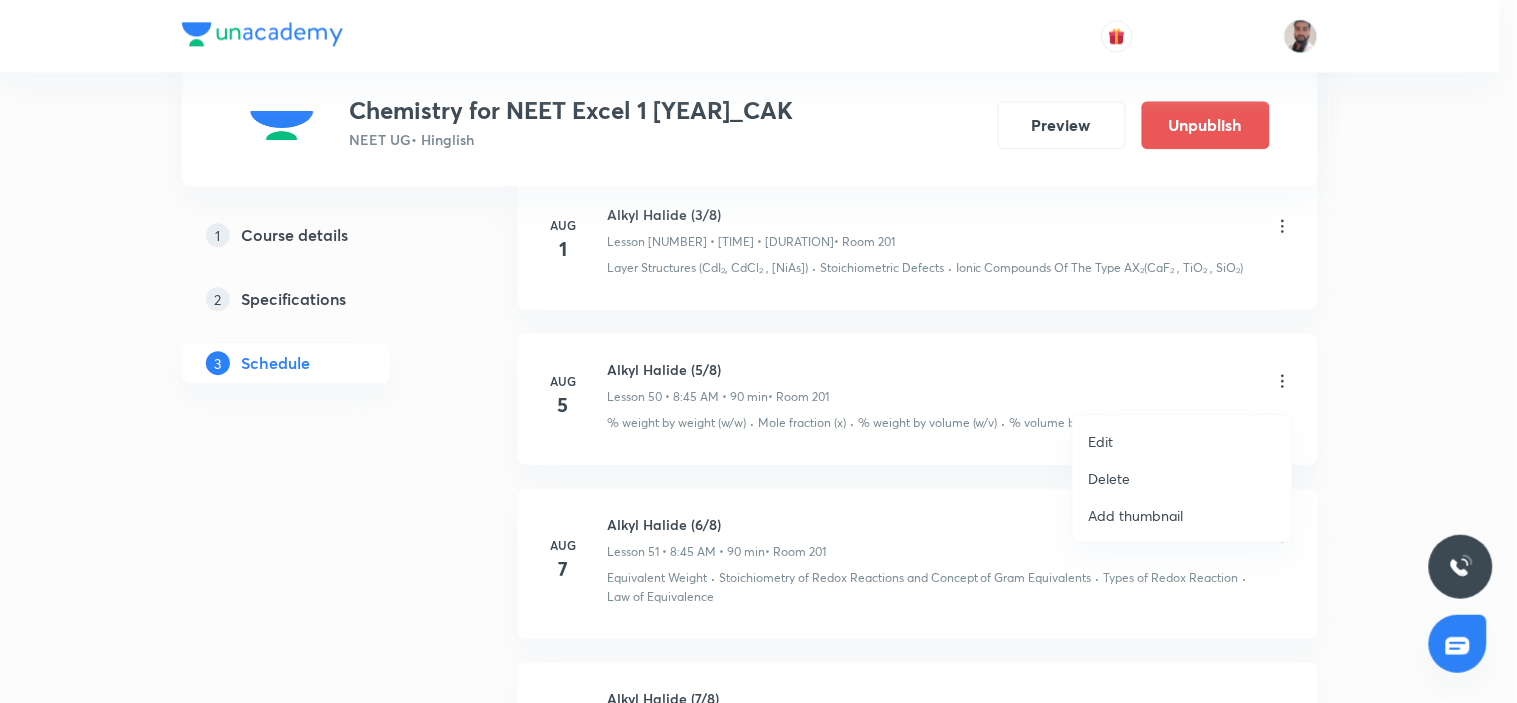 click on "Edit" at bounding box center (1182, 441) 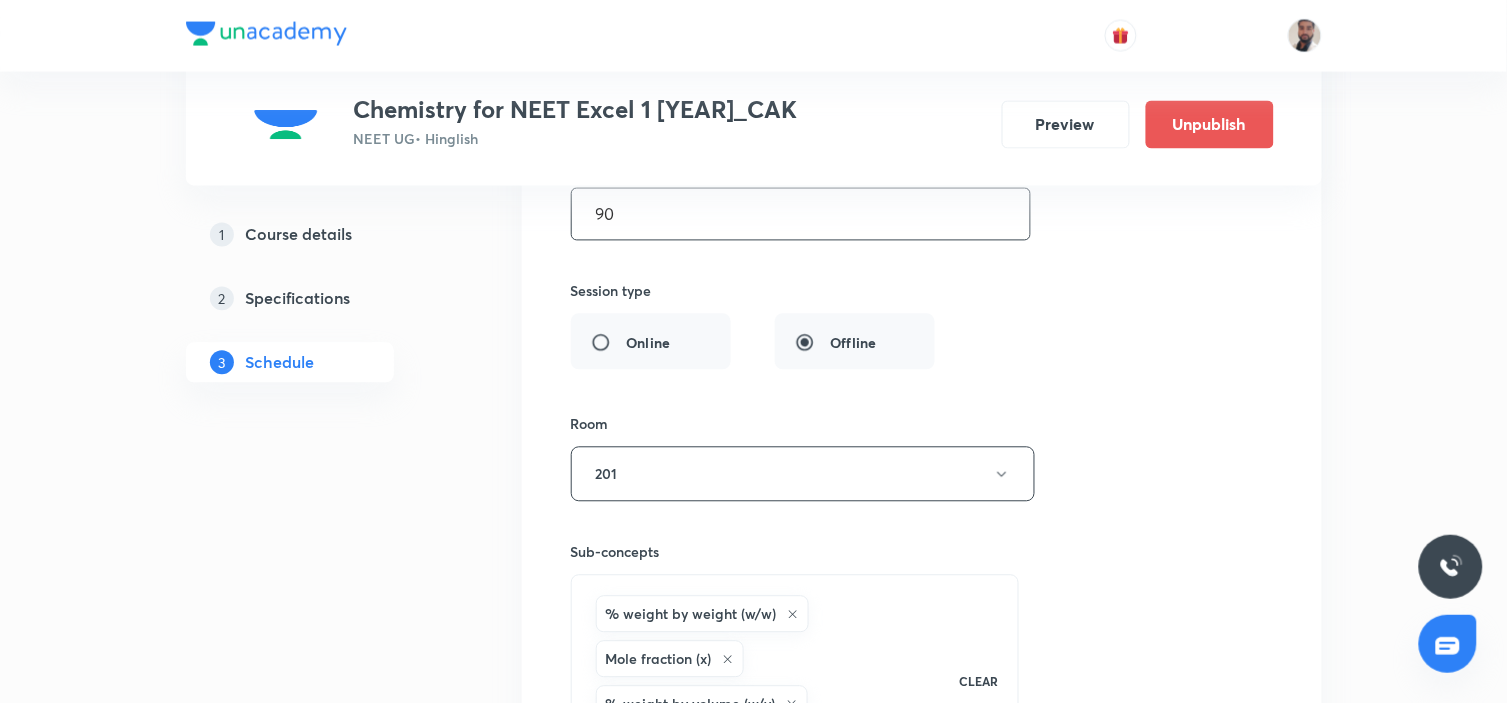 scroll, scrollTop: 8340, scrollLeft: 0, axis: vertical 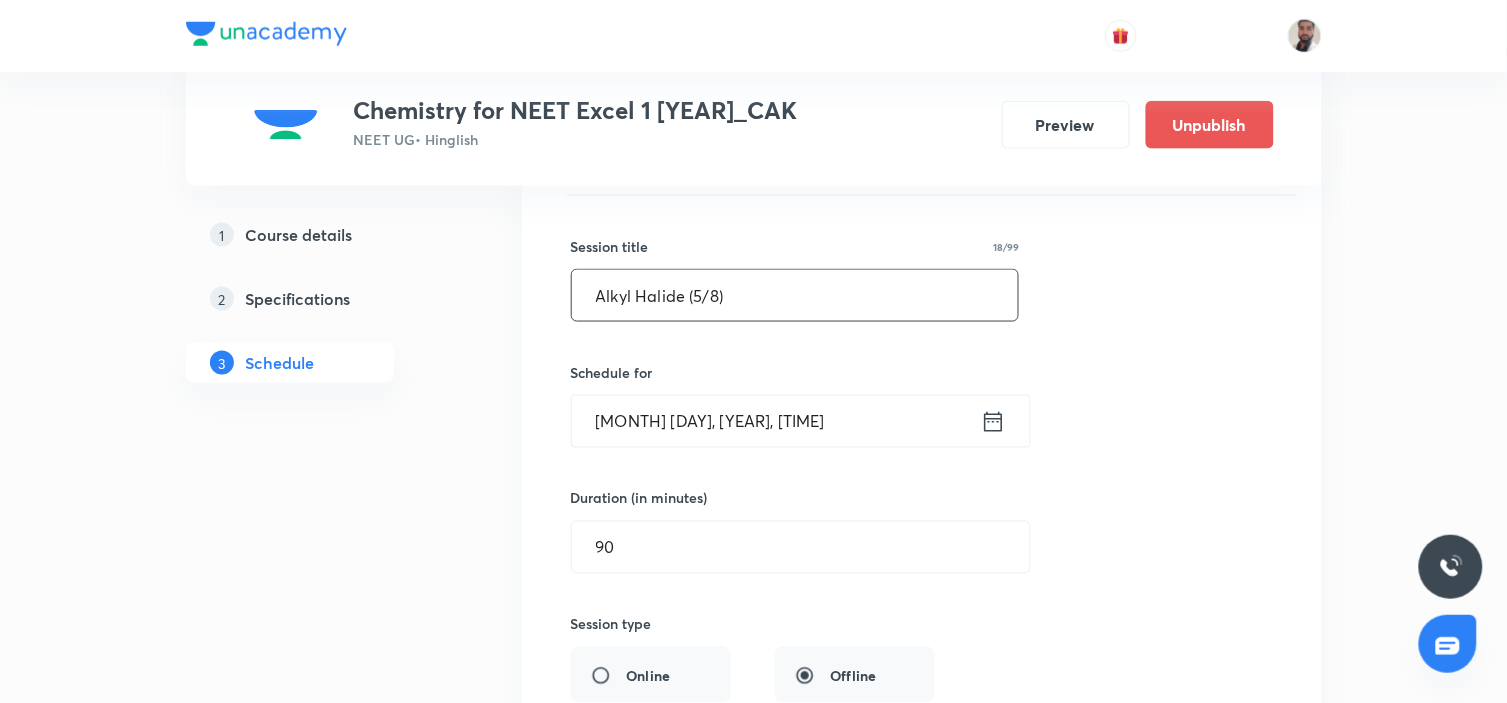click on "Alkyl Halide (5/8)" at bounding box center [795, 295] 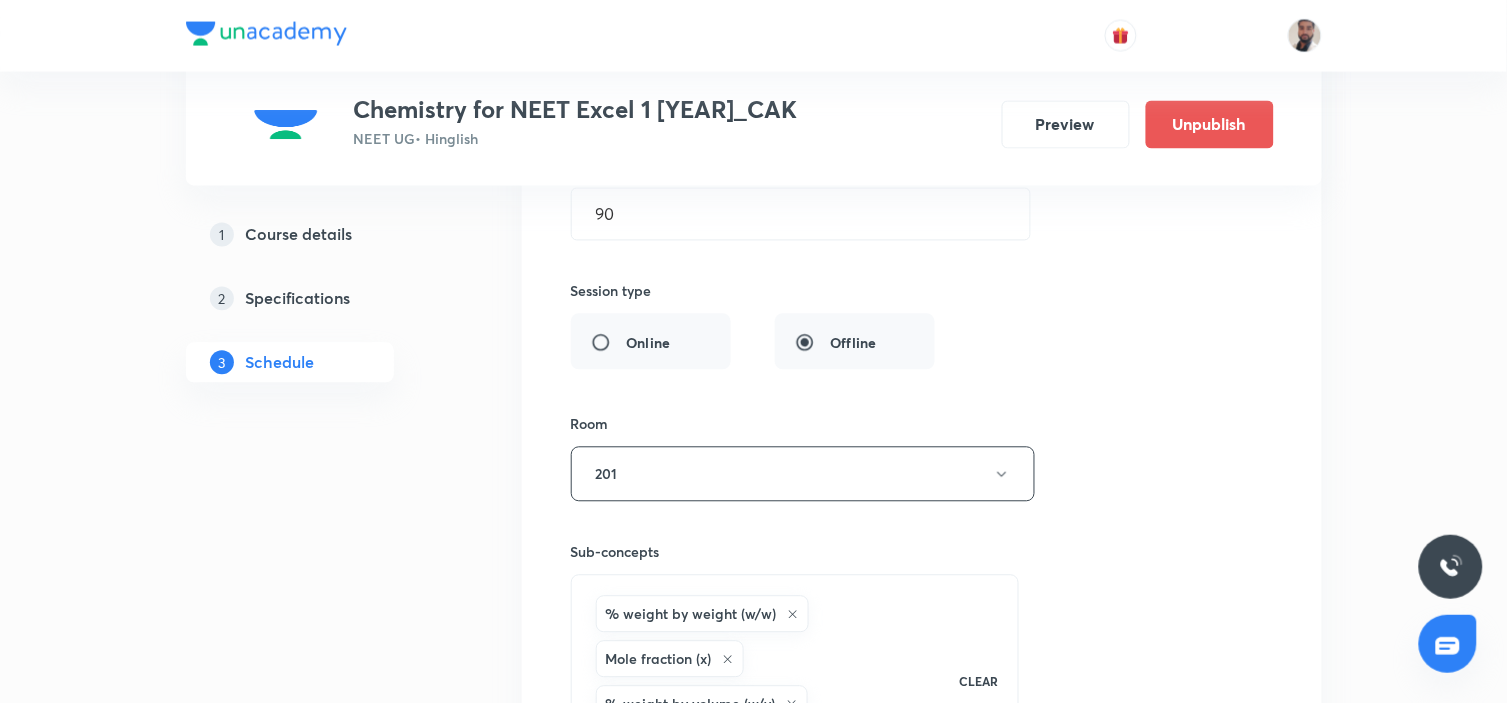 scroll, scrollTop: 9117, scrollLeft: 0, axis: vertical 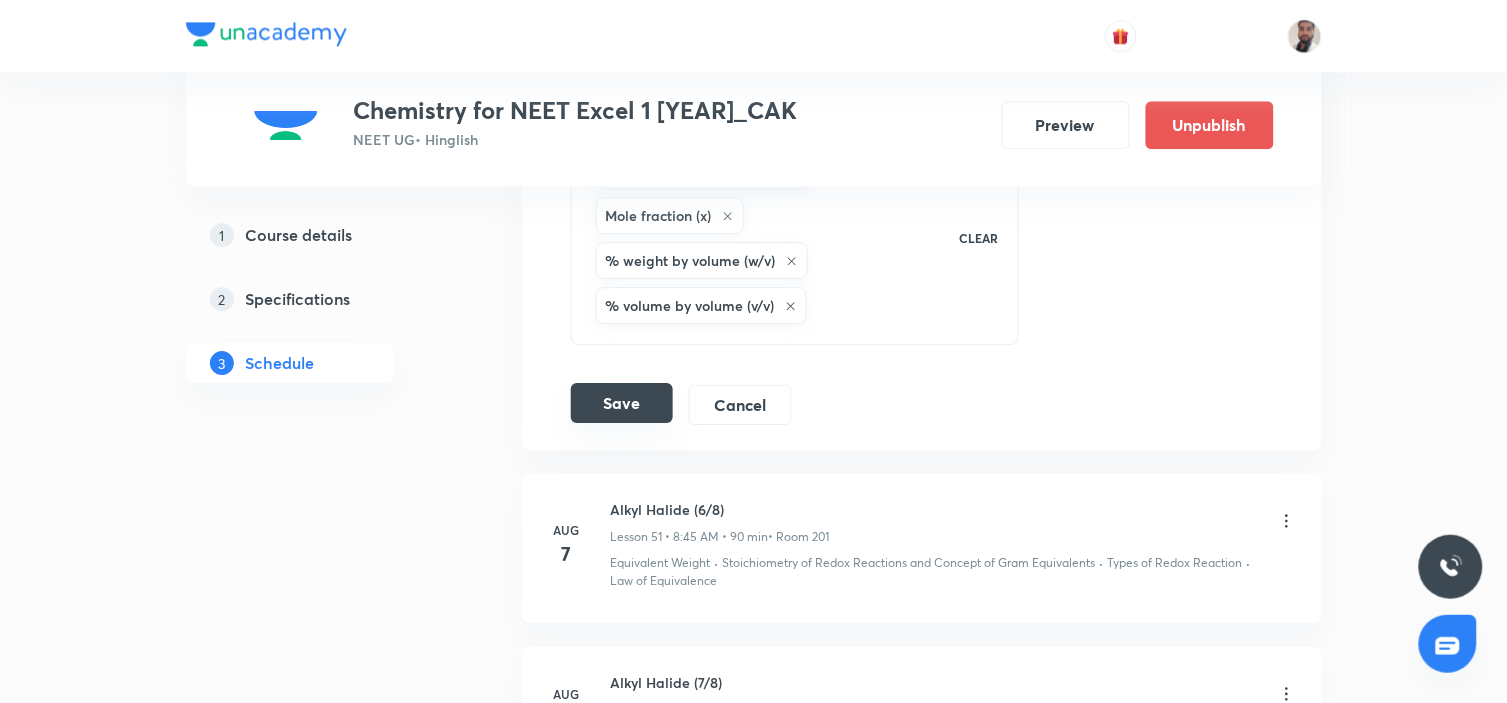 type on "Alkyl Halide (4/8)" 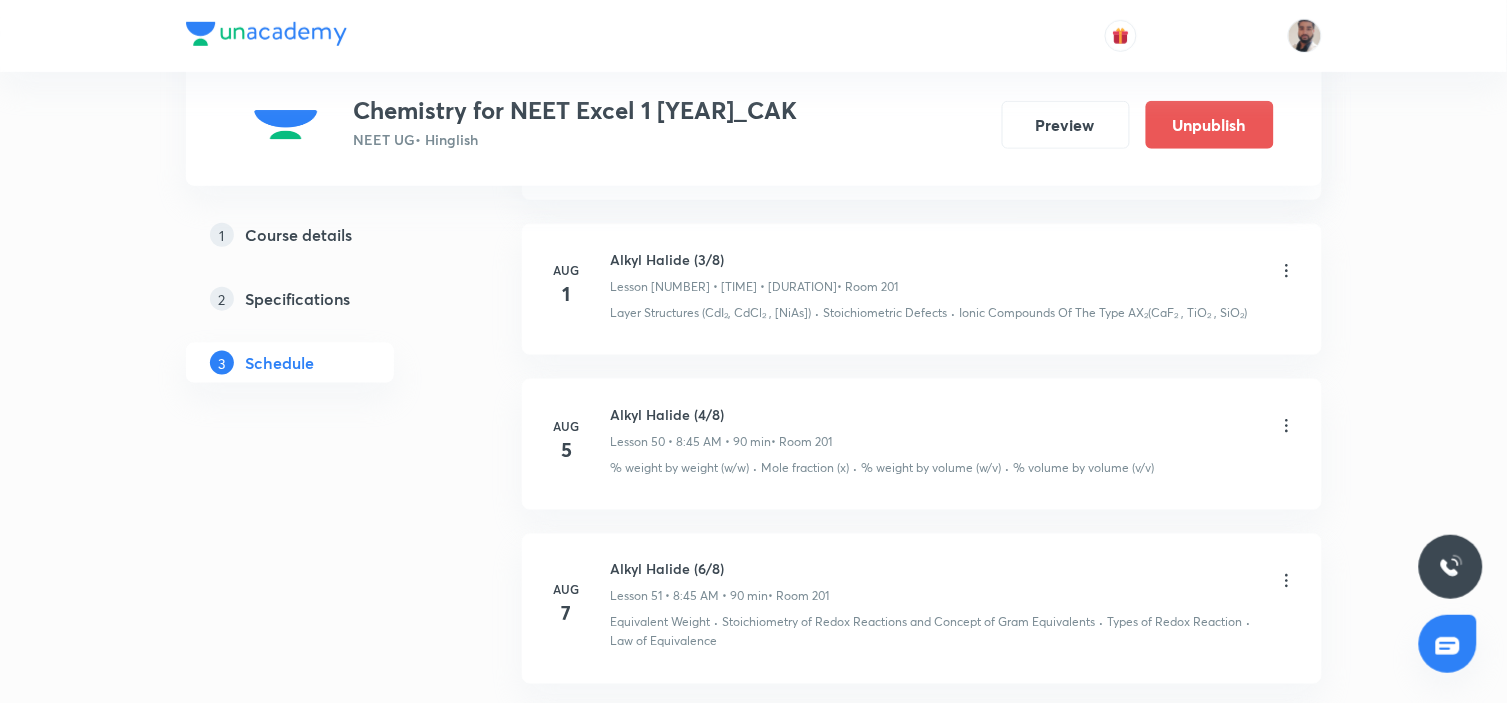 scroll, scrollTop: 8264, scrollLeft: 0, axis: vertical 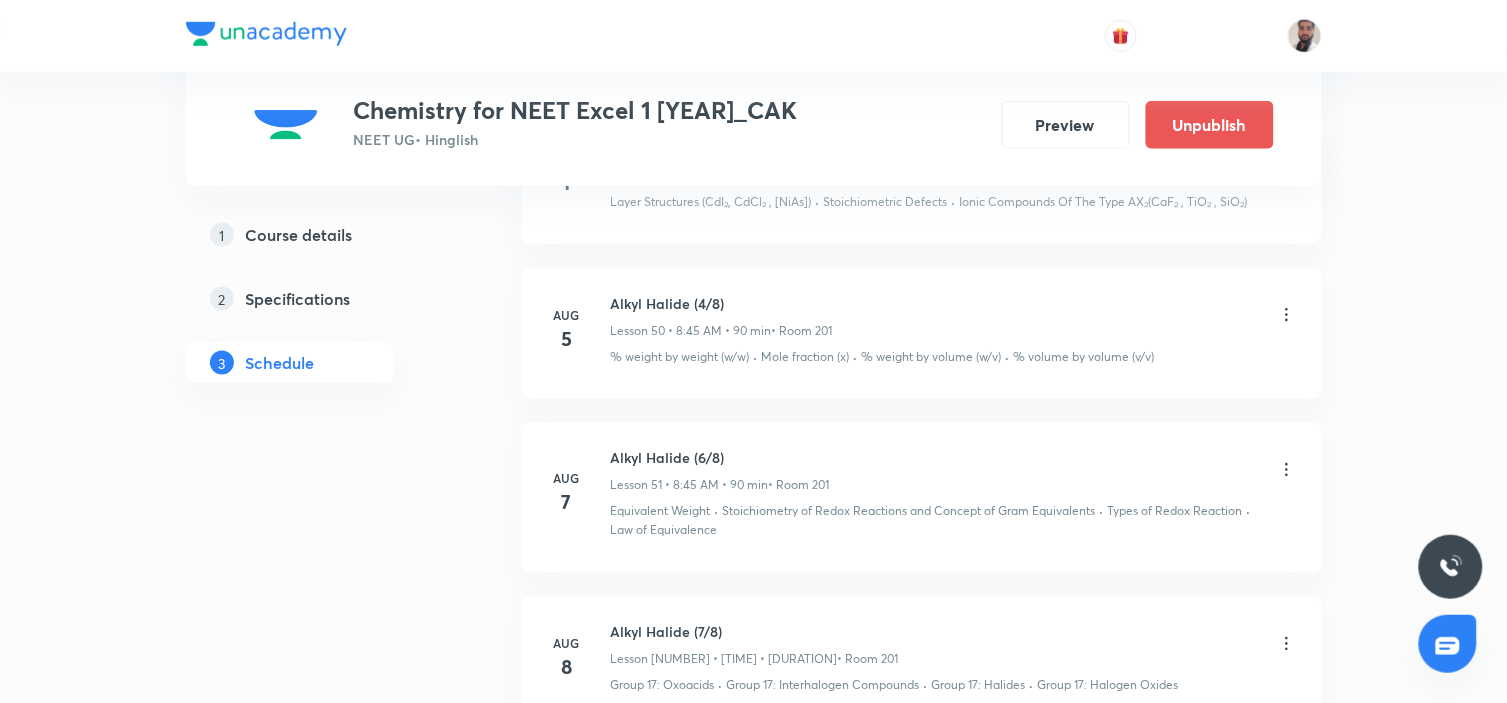 click 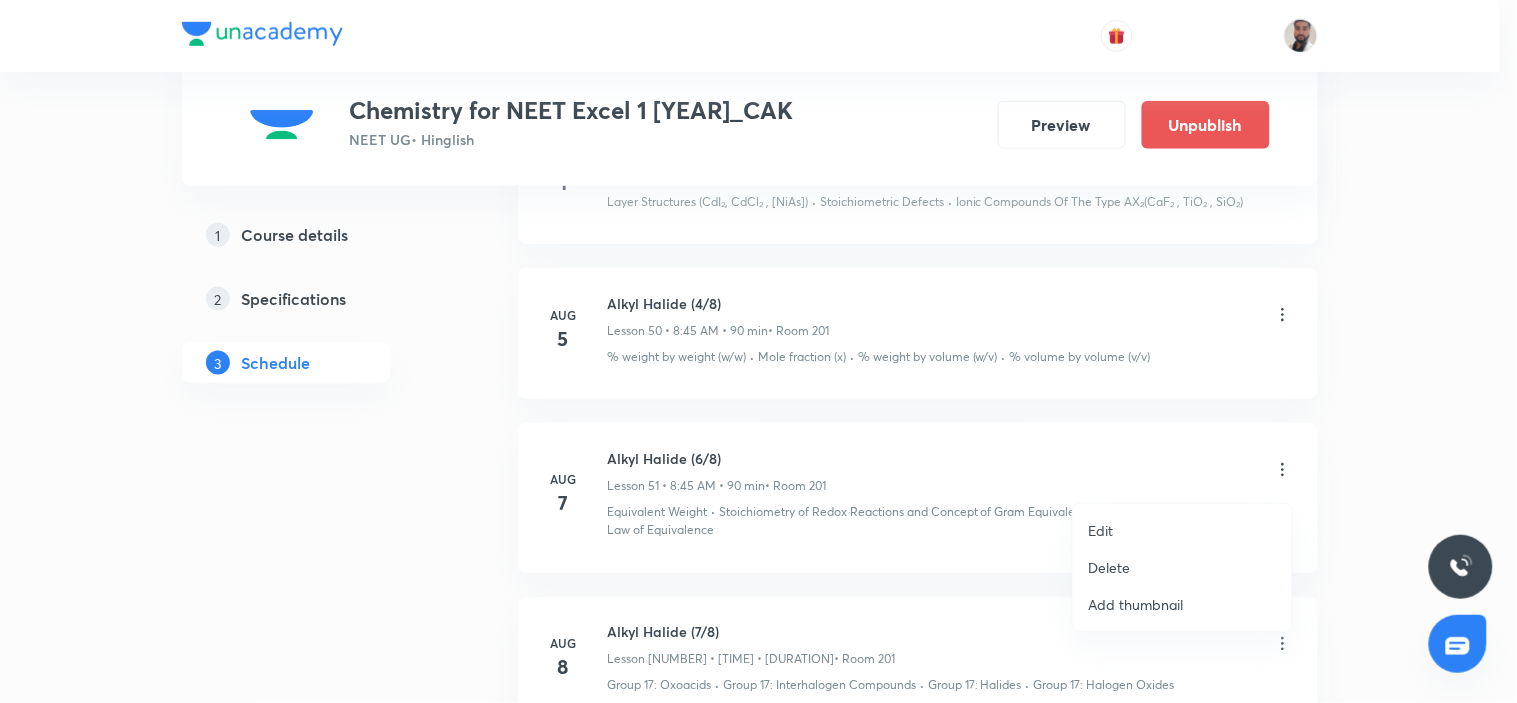 click on "Edit" at bounding box center [1182, 530] 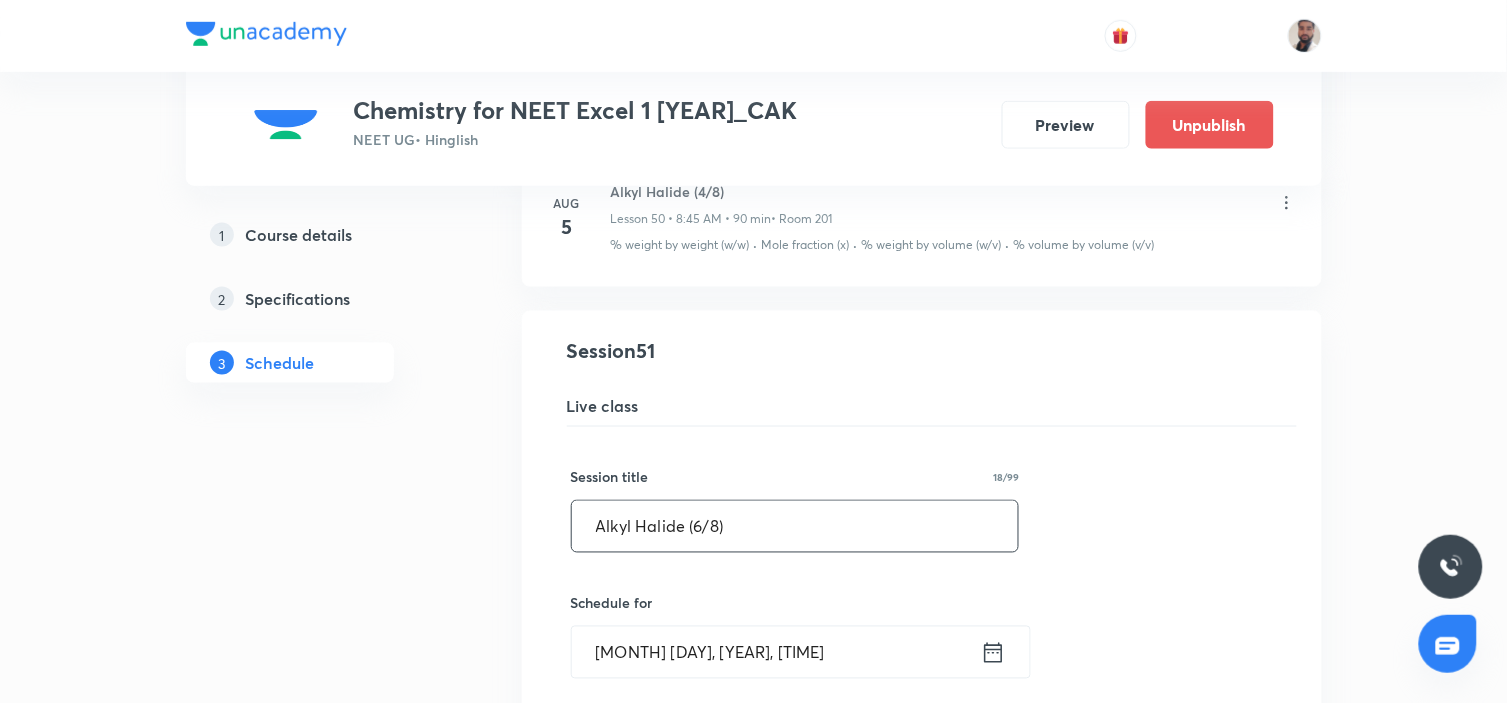 click on "Alkyl Halide (6/8)" at bounding box center [795, 526] 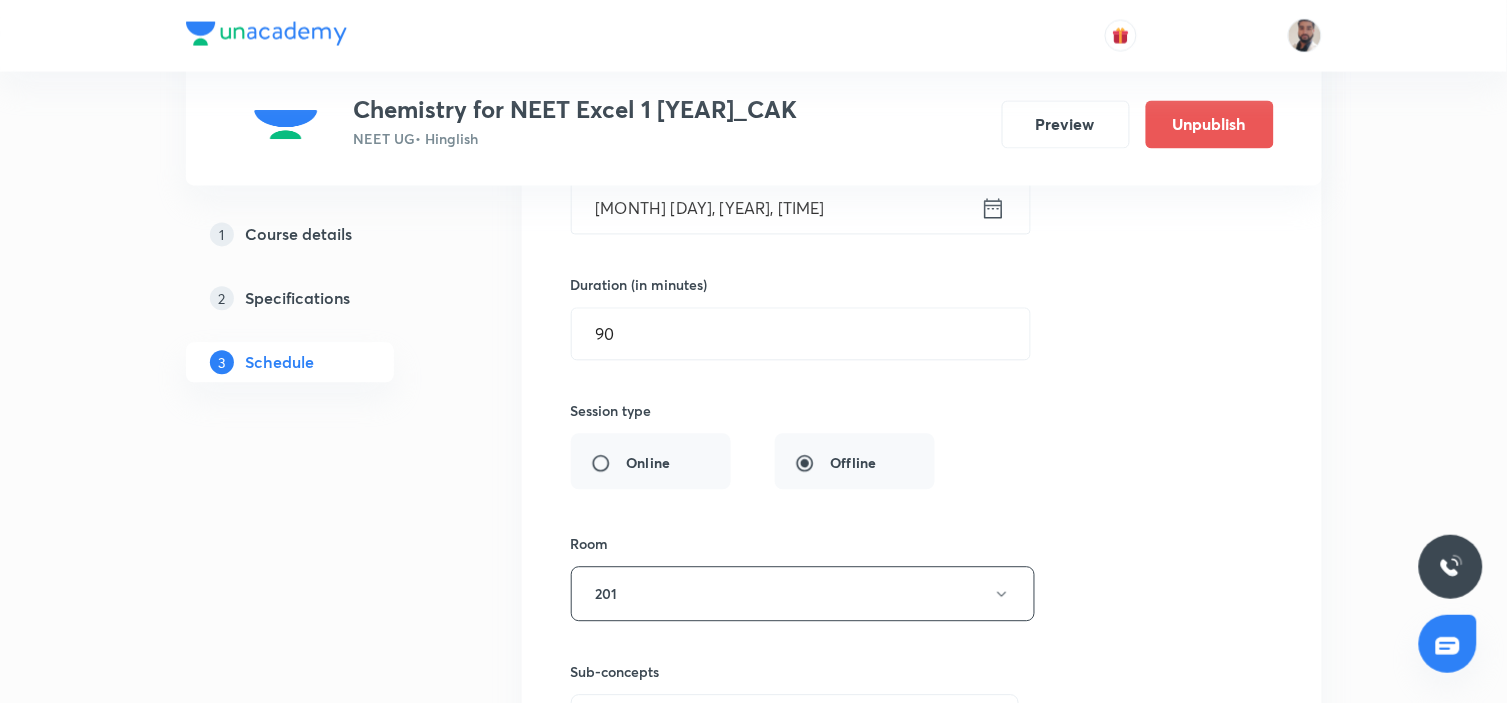 scroll, scrollTop: 9042, scrollLeft: 0, axis: vertical 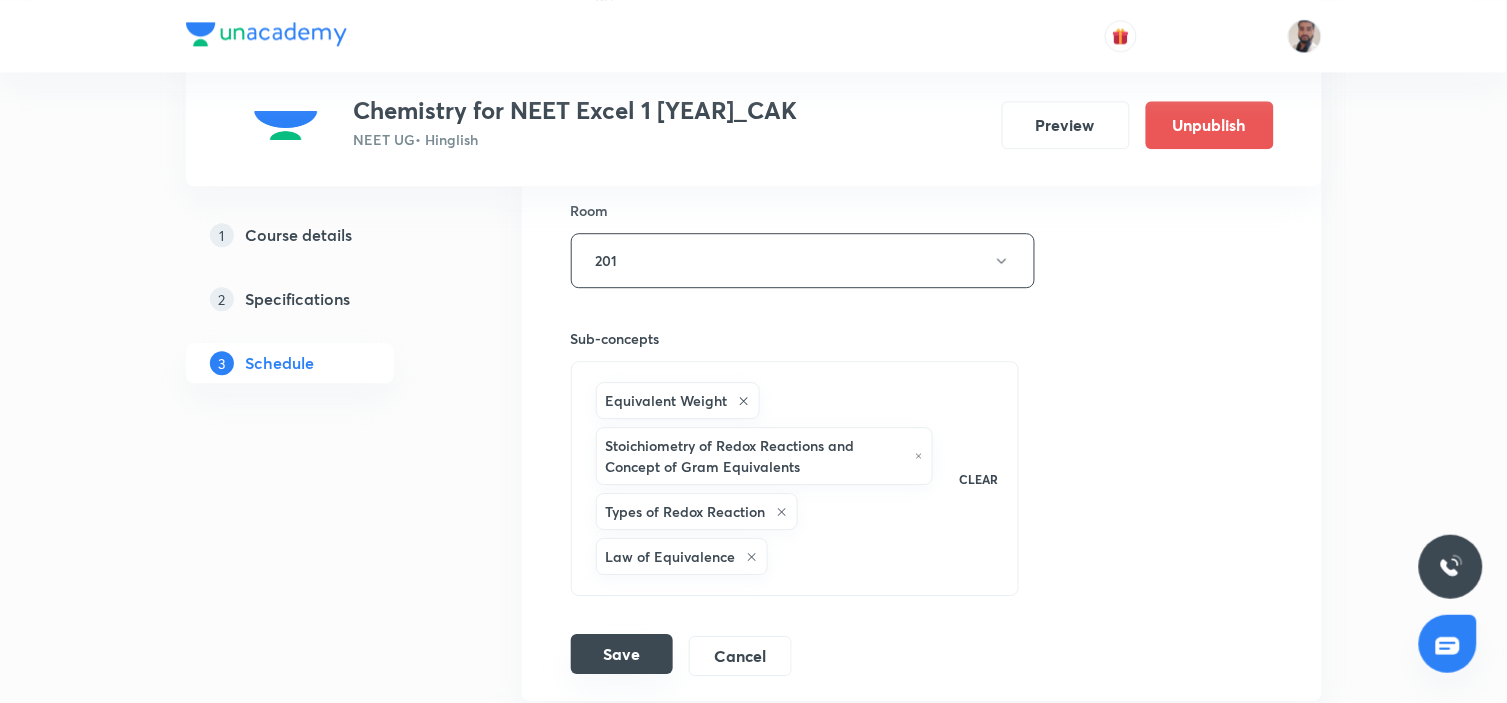 type on "Alkyl Halide (5/8)" 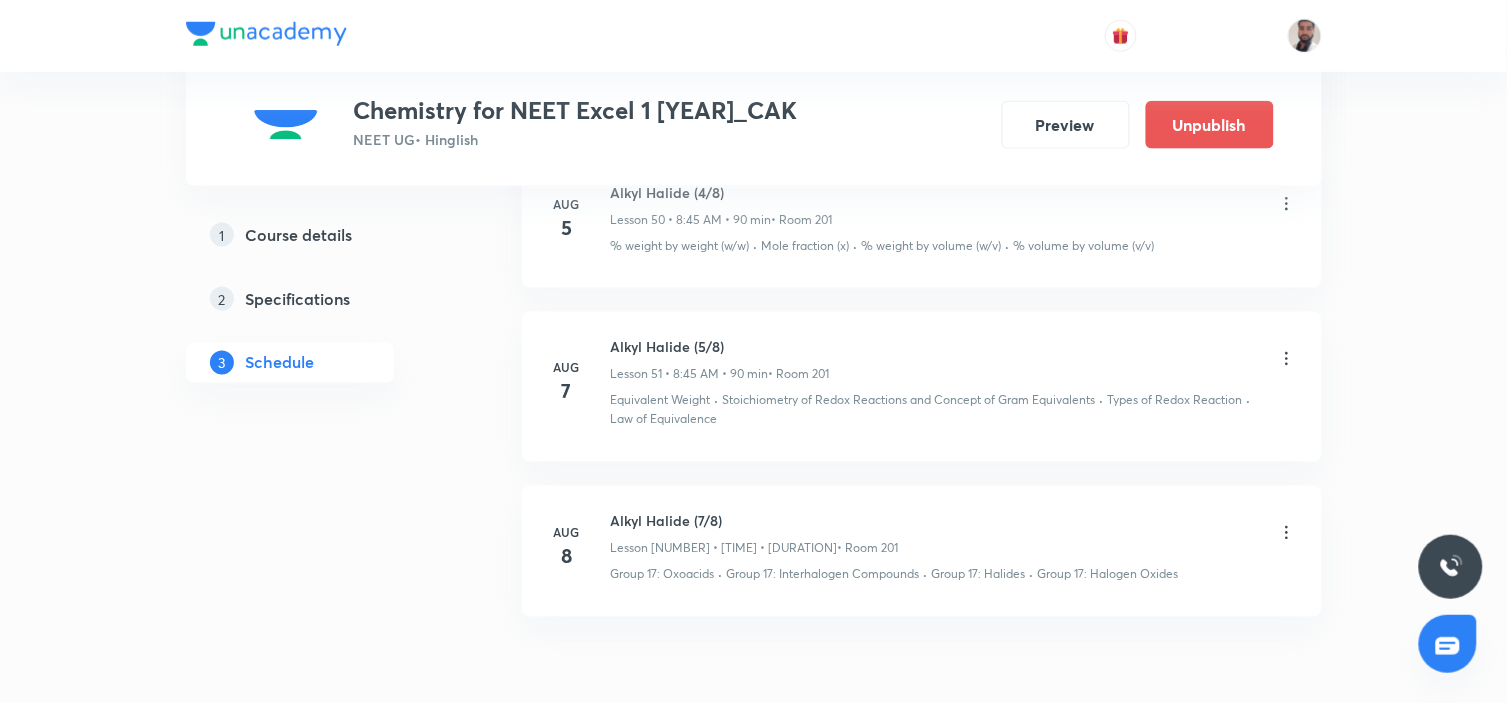 scroll, scrollTop: 8486, scrollLeft: 0, axis: vertical 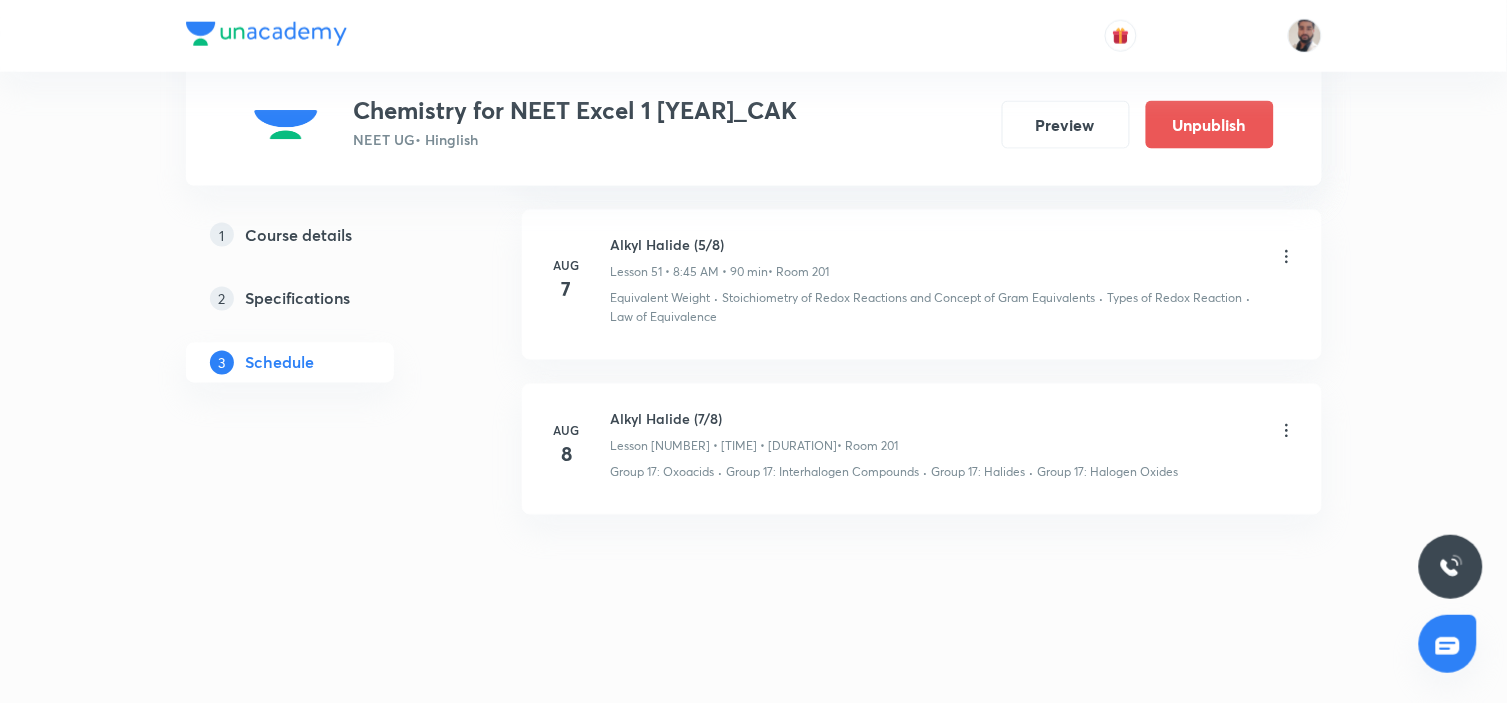 click 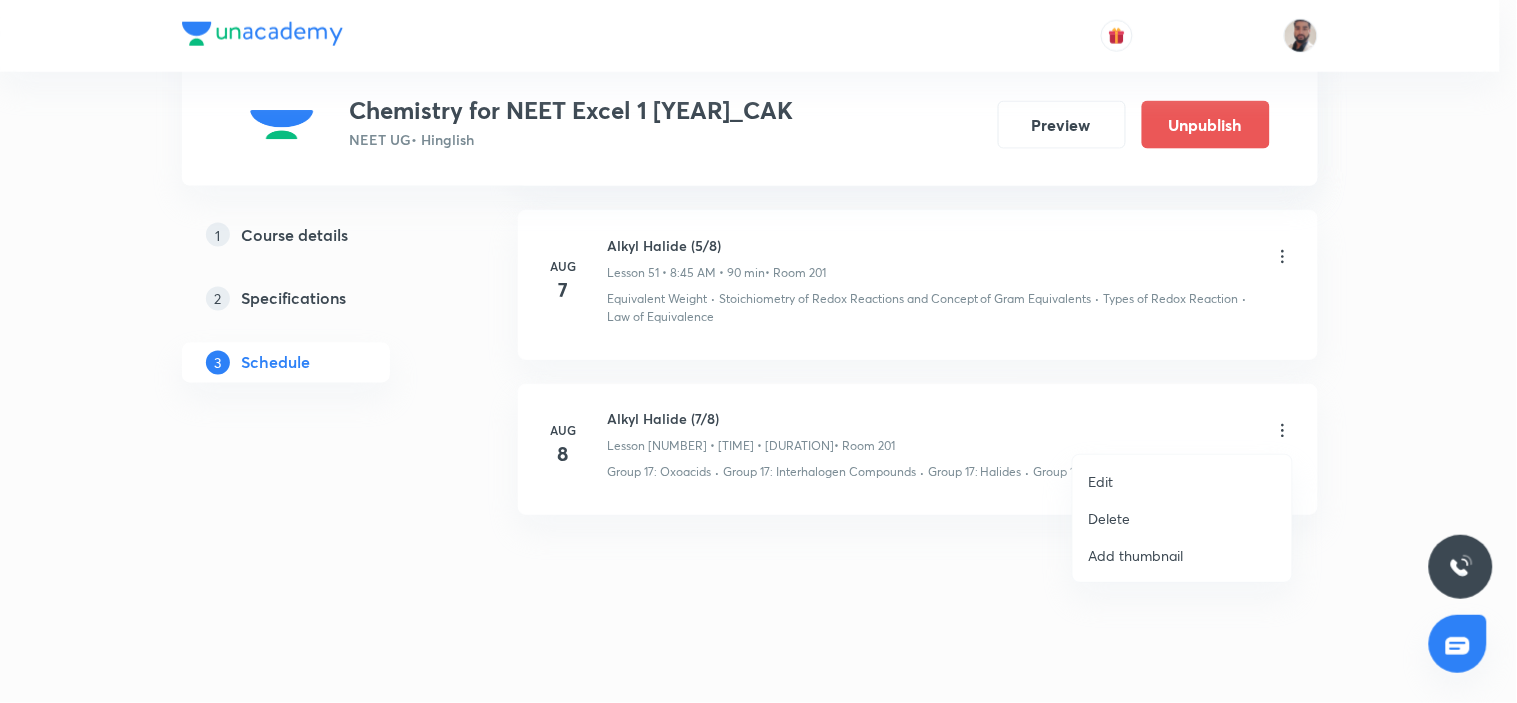 click on "Edit" at bounding box center [1182, 481] 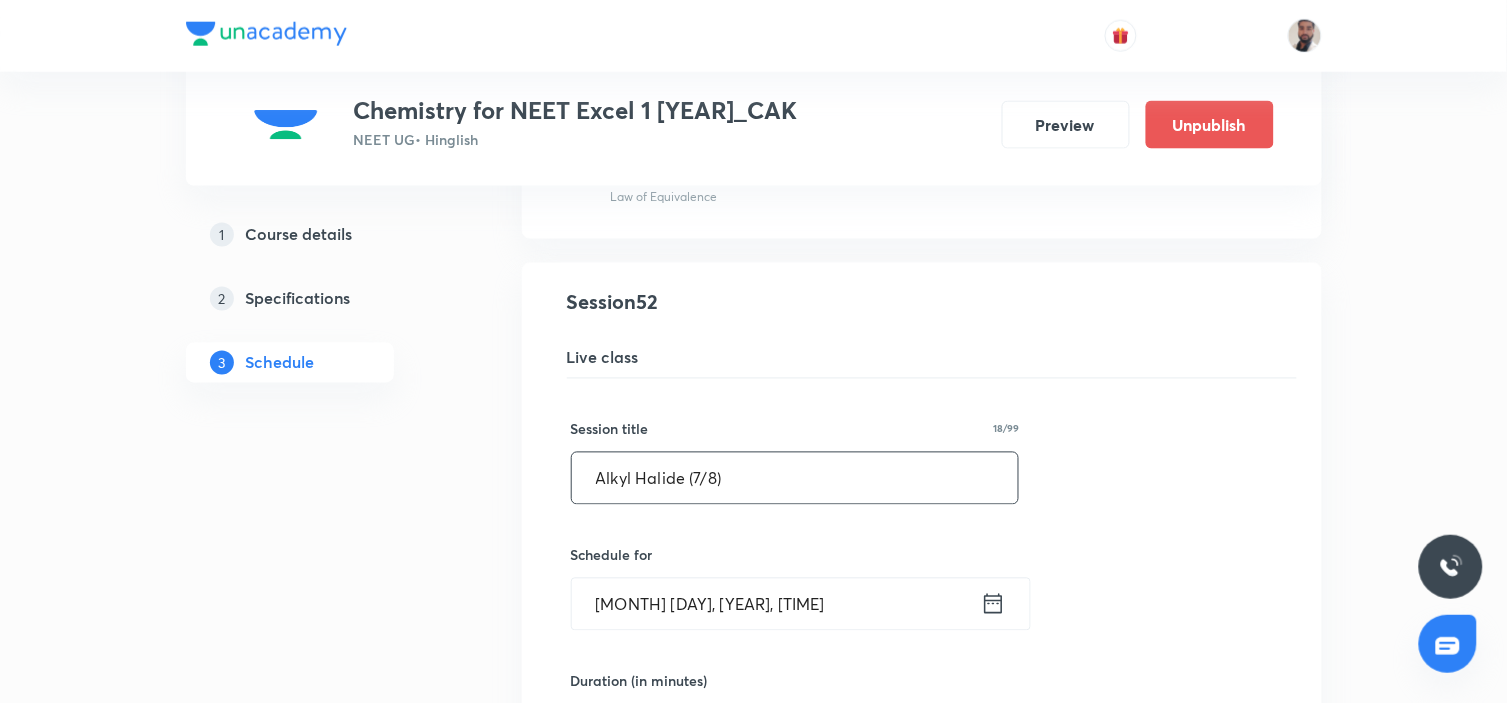 click on "Alkyl Halide (7/8)" at bounding box center (795, 478) 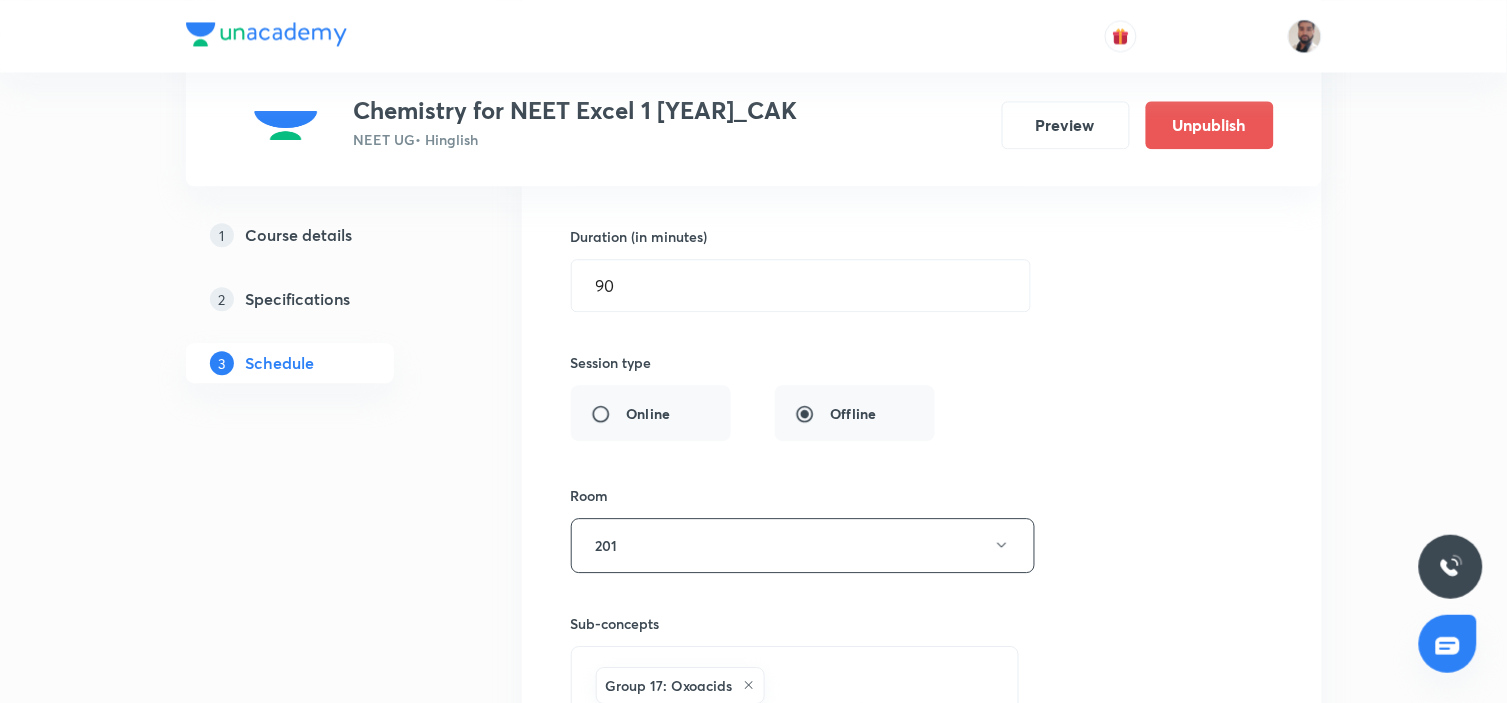 scroll, scrollTop: 9264, scrollLeft: 0, axis: vertical 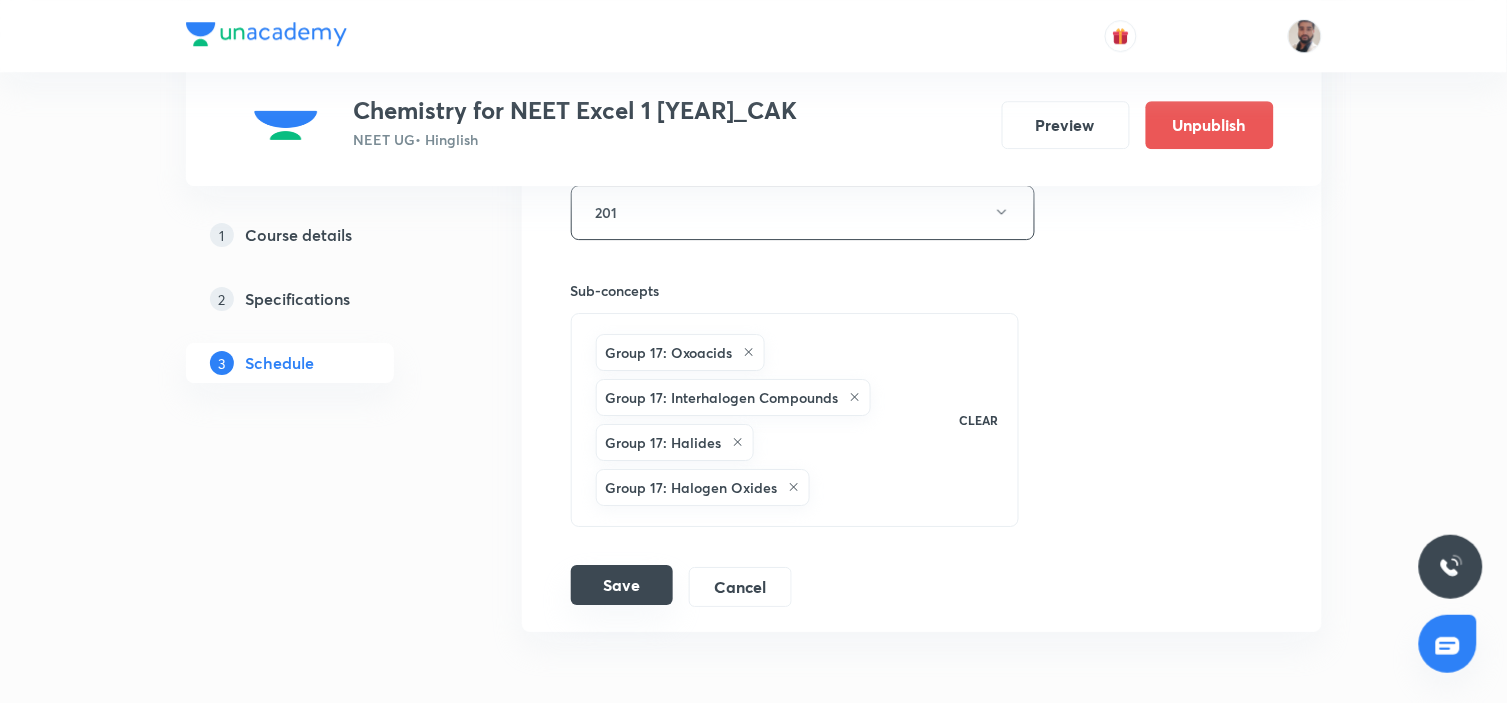 type on "Alkyl Halide (6/8)" 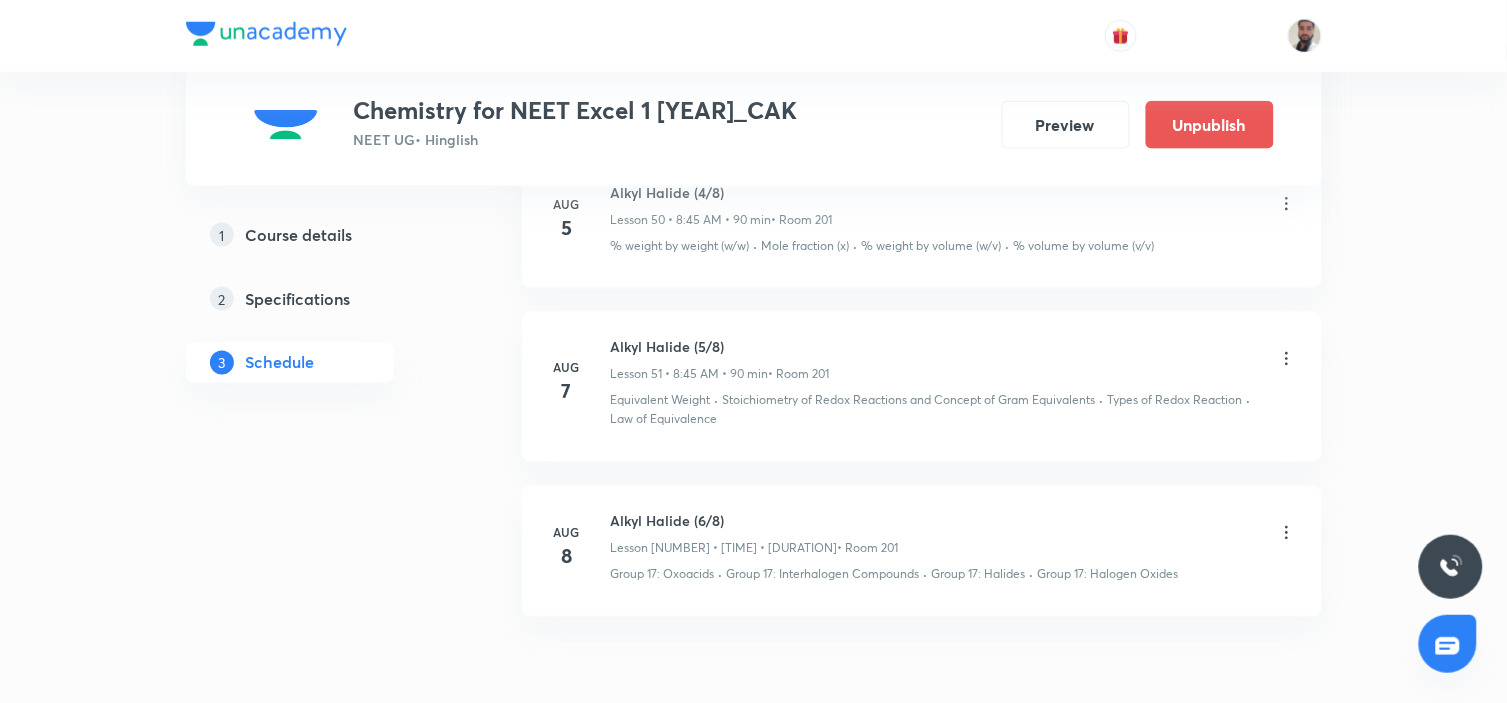 scroll, scrollTop: 8486, scrollLeft: 0, axis: vertical 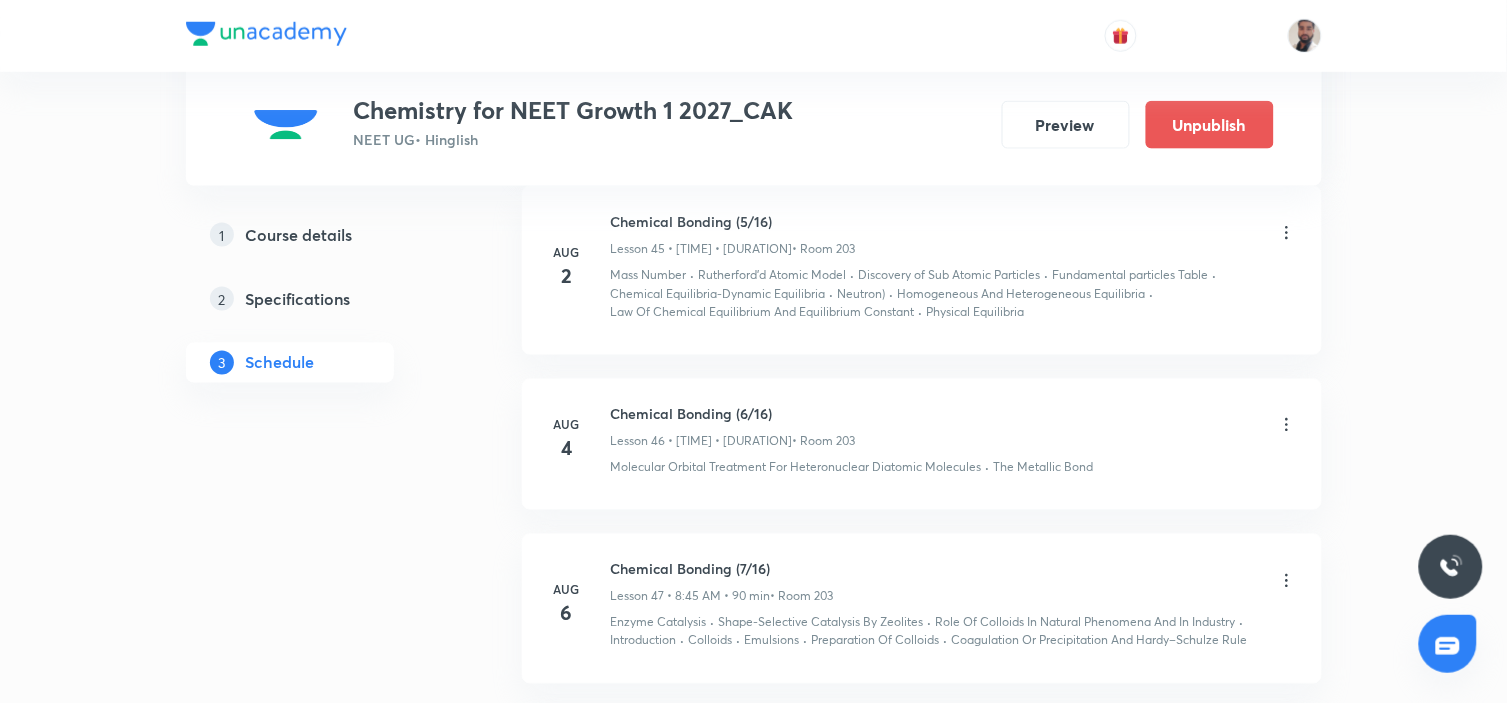 click 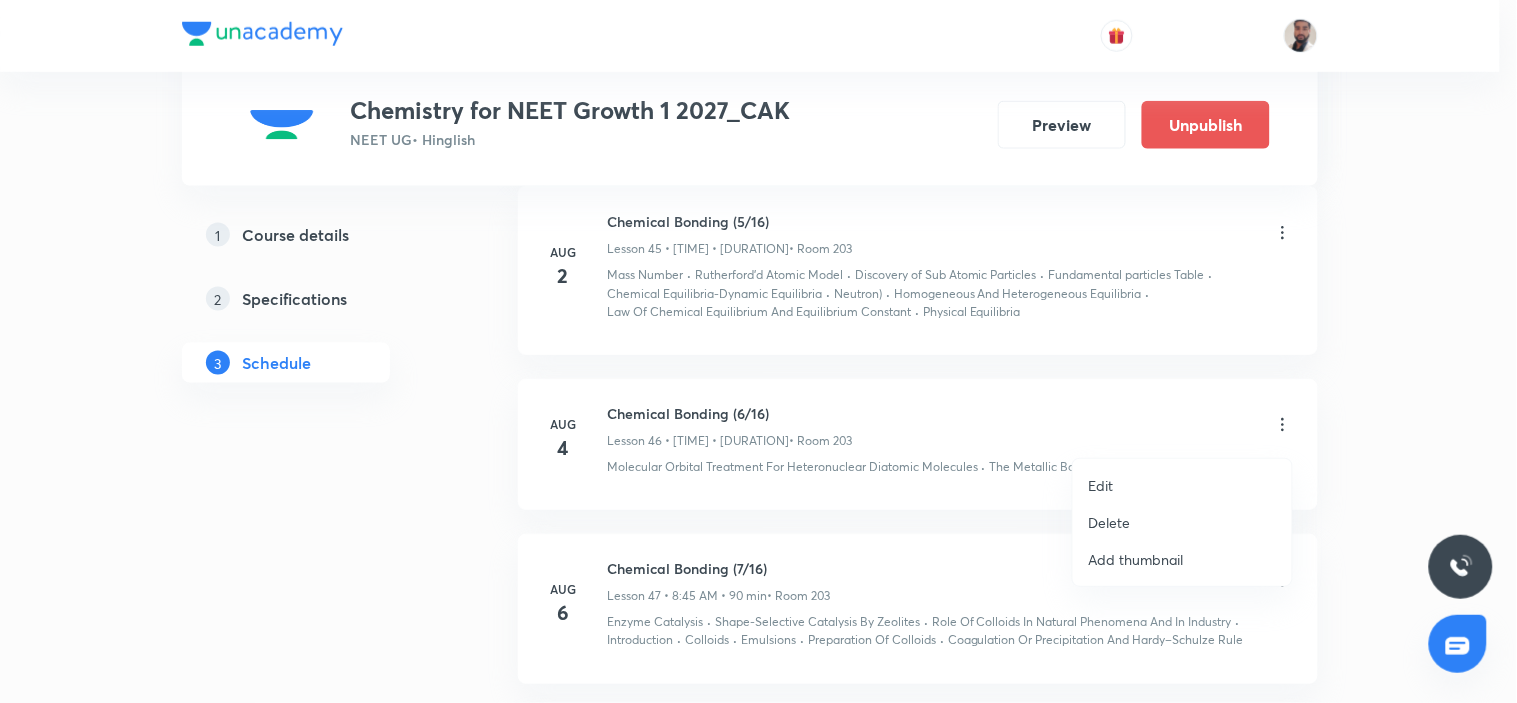 click on "Delete" at bounding box center [1182, 522] 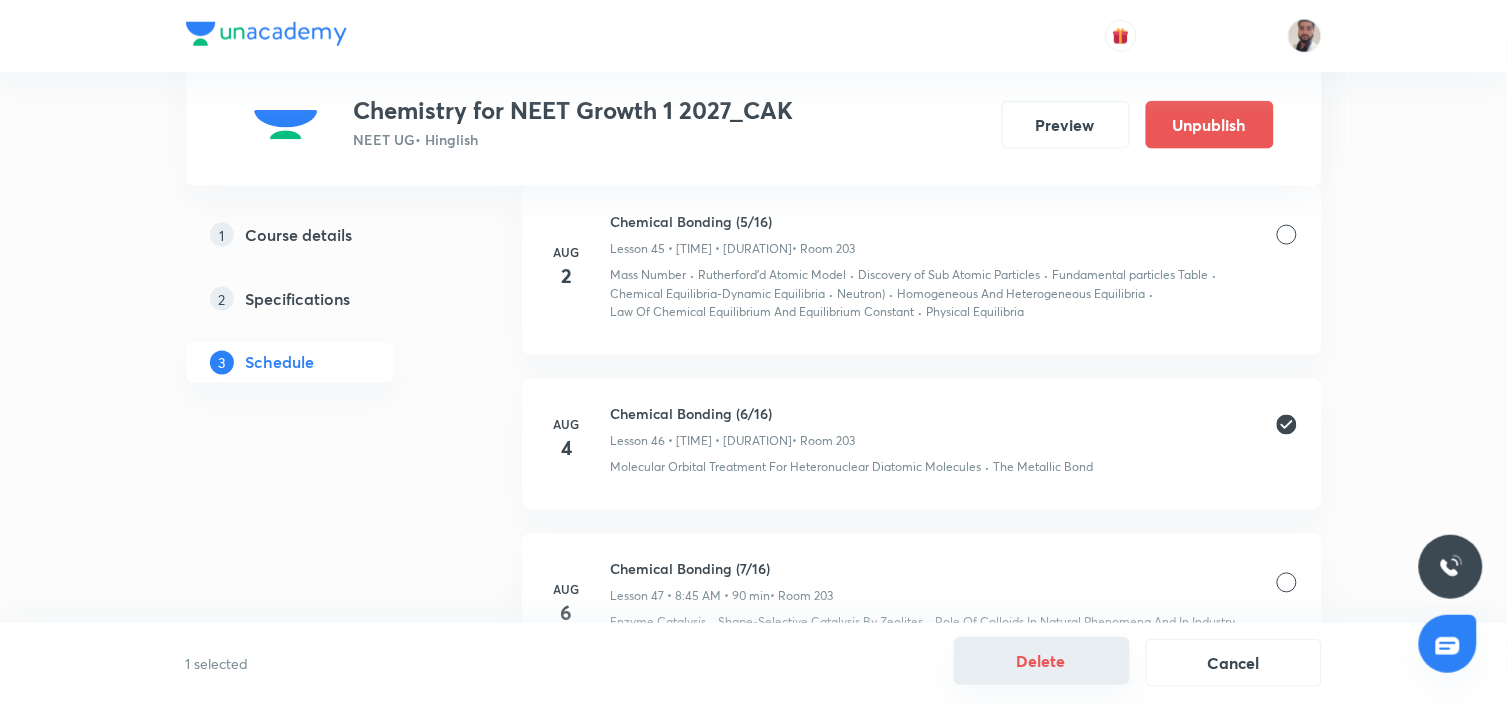 click on "Delete" at bounding box center [1042, 661] 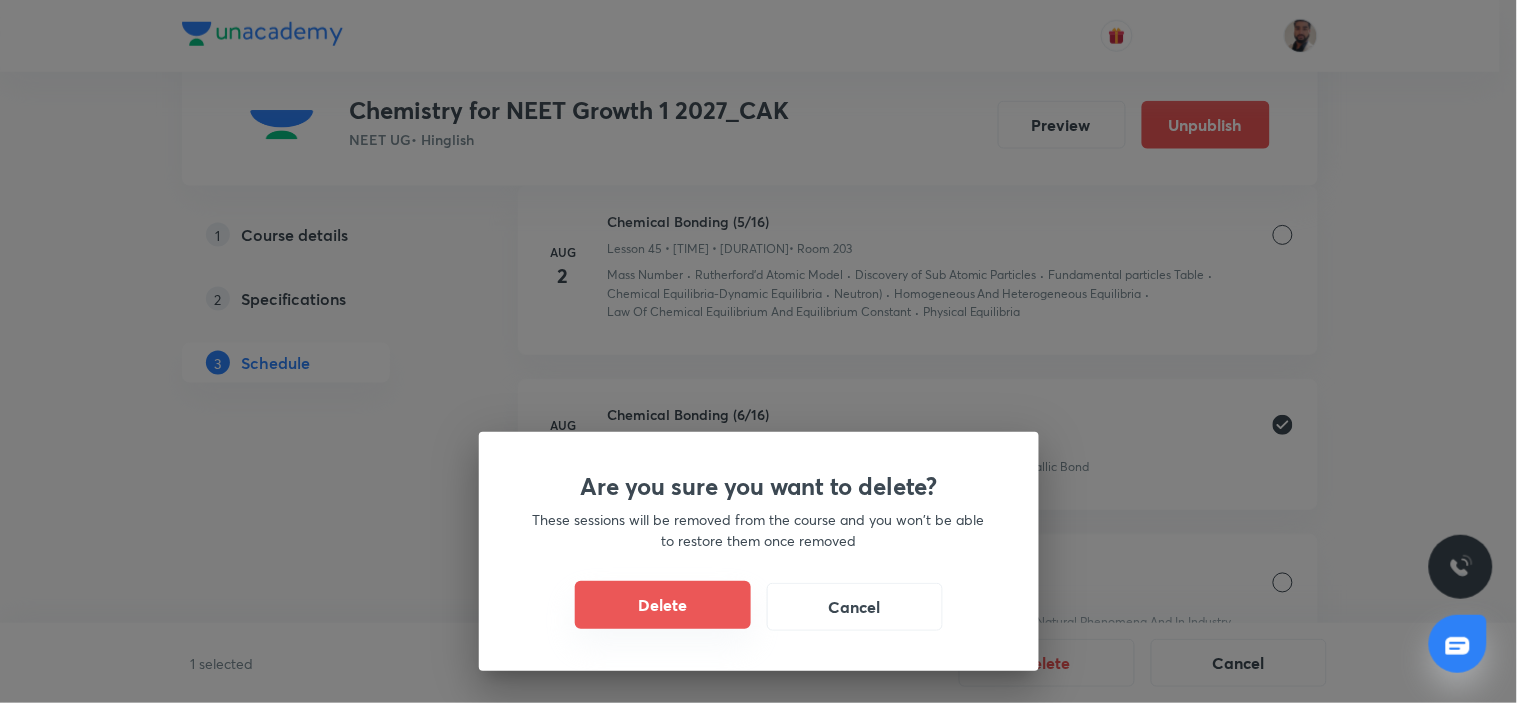 click on "Delete" at bounding box center (663, 605) 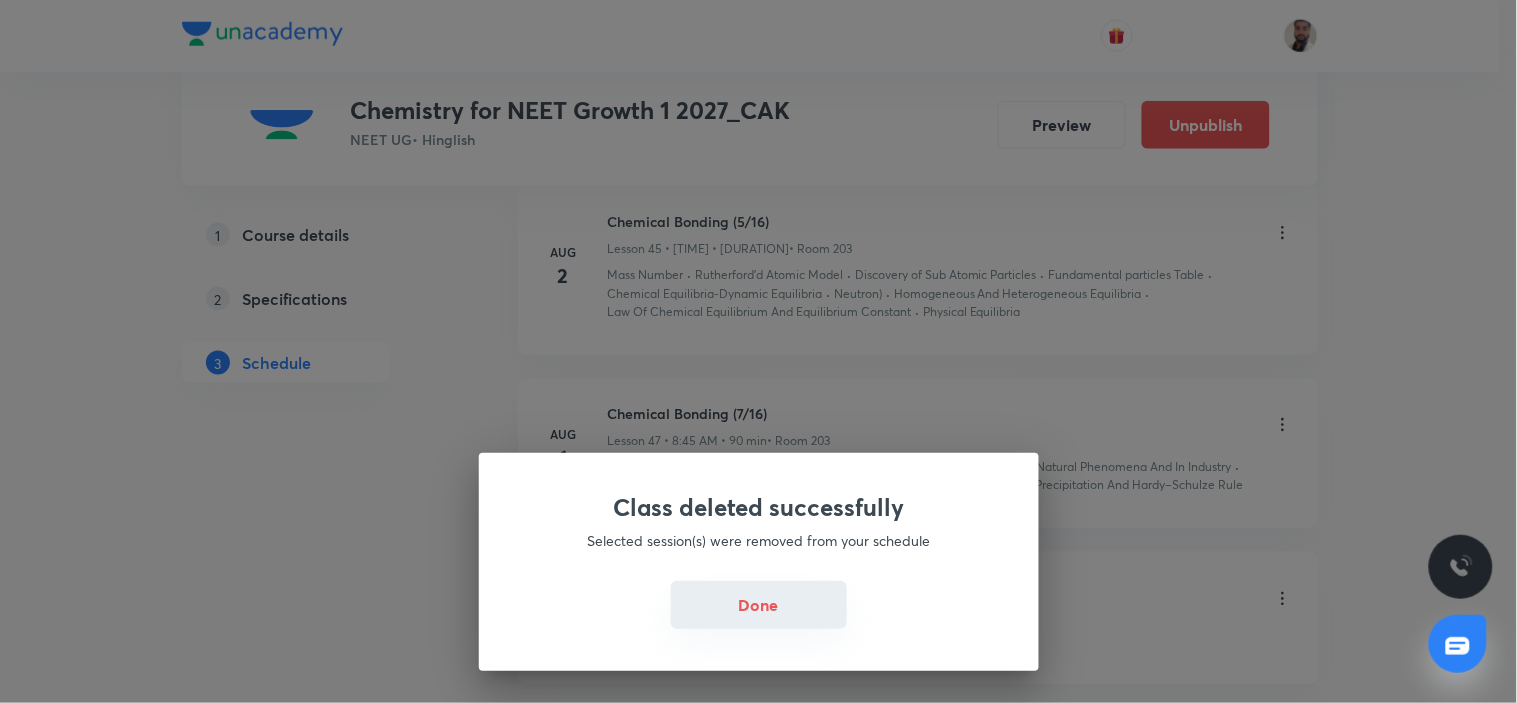 click on "Done" at bounding box center (759, 605) 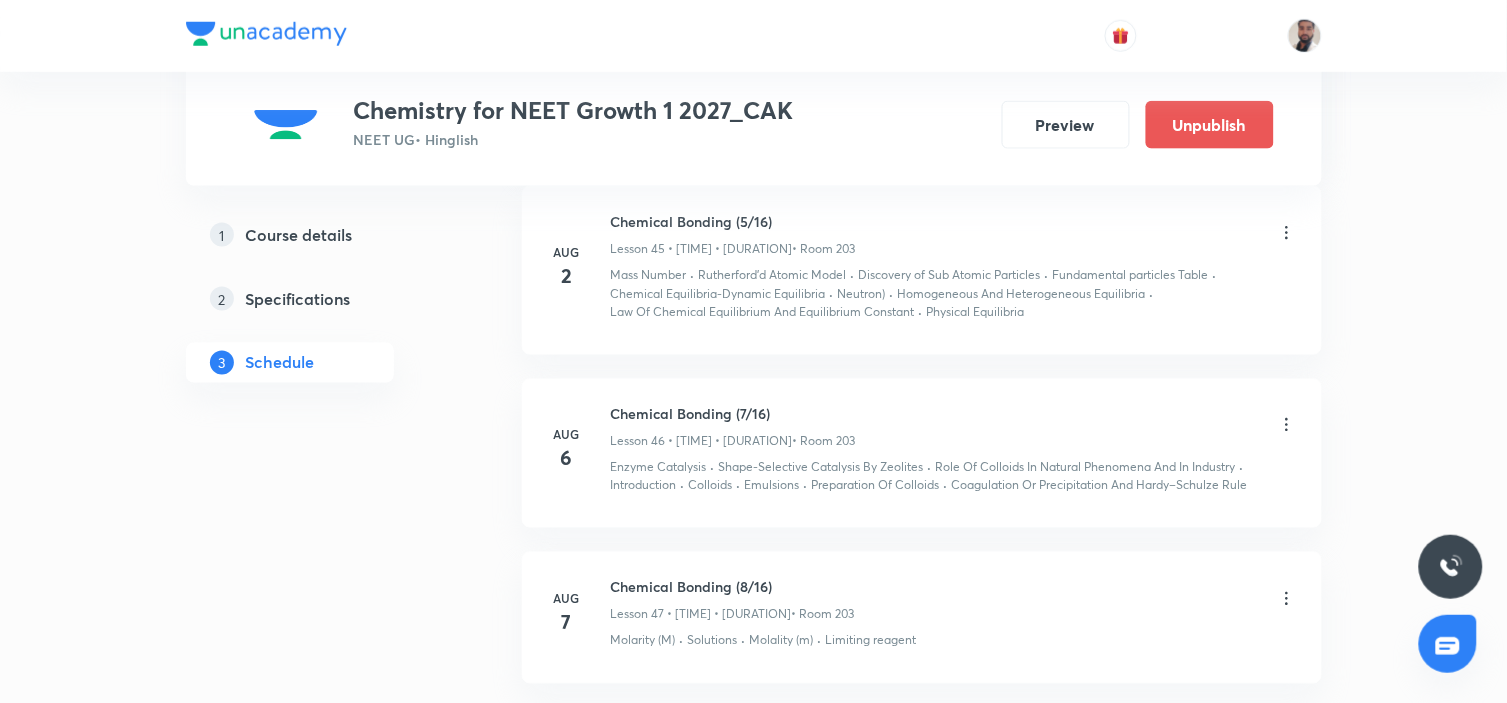 click 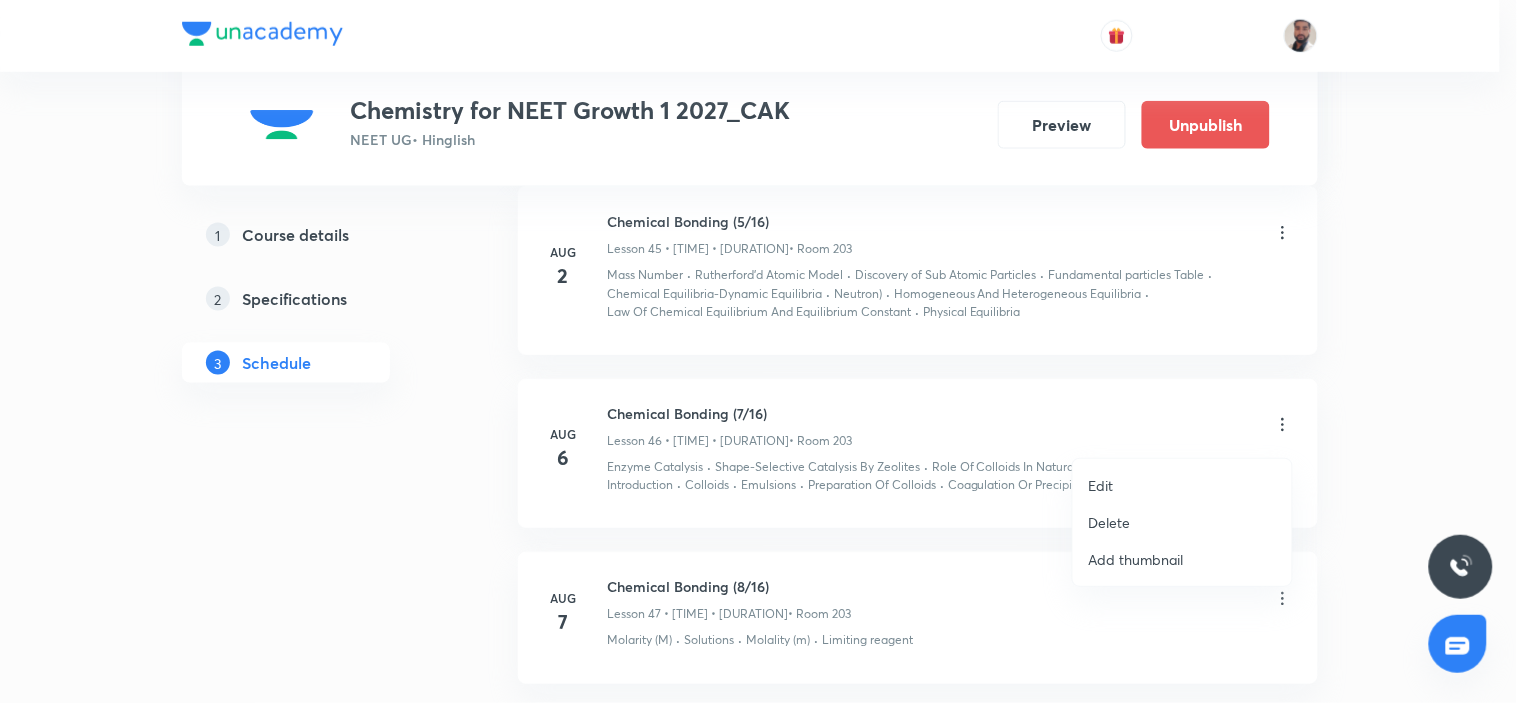 click on "Edit" at bounding box center [1101, 485] 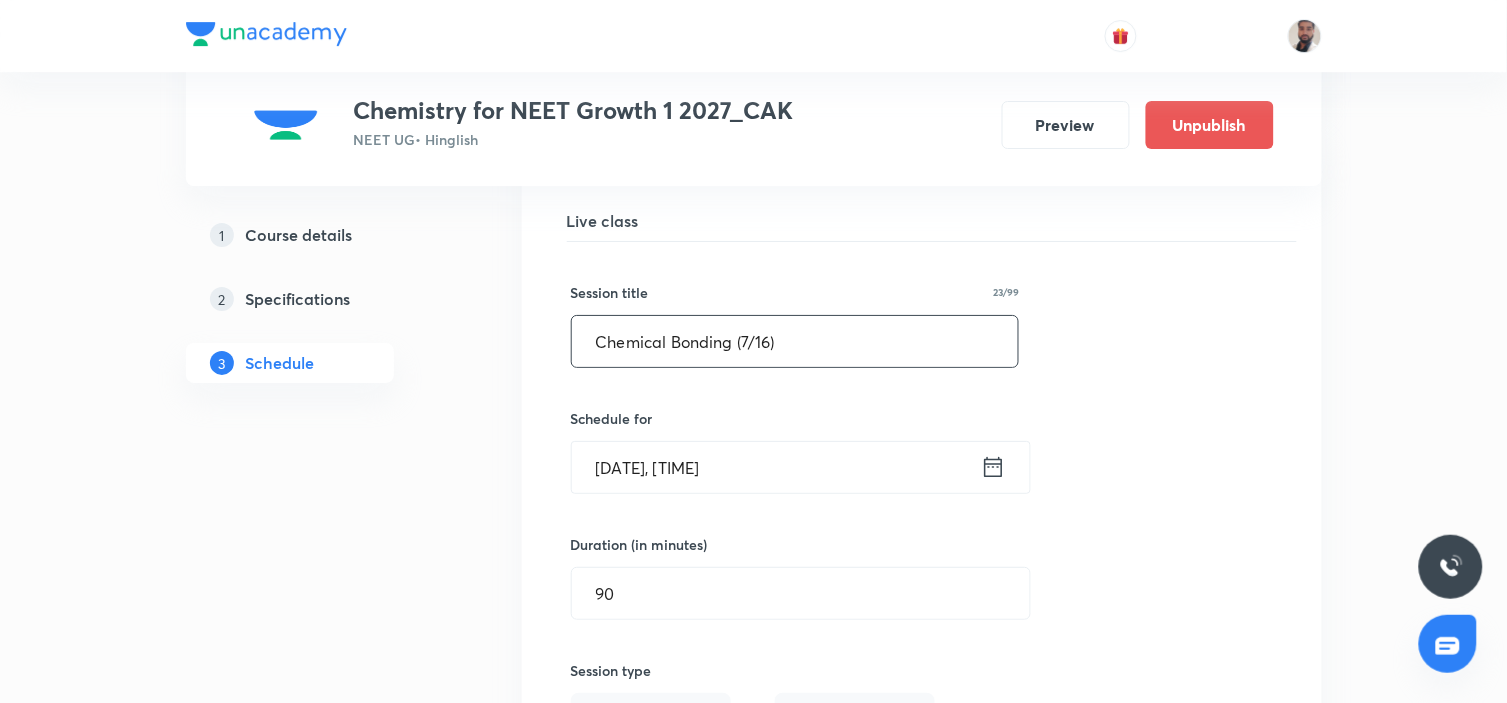 scroll, scrollTop: 7486, scrollLeft: 0, axis: vertical 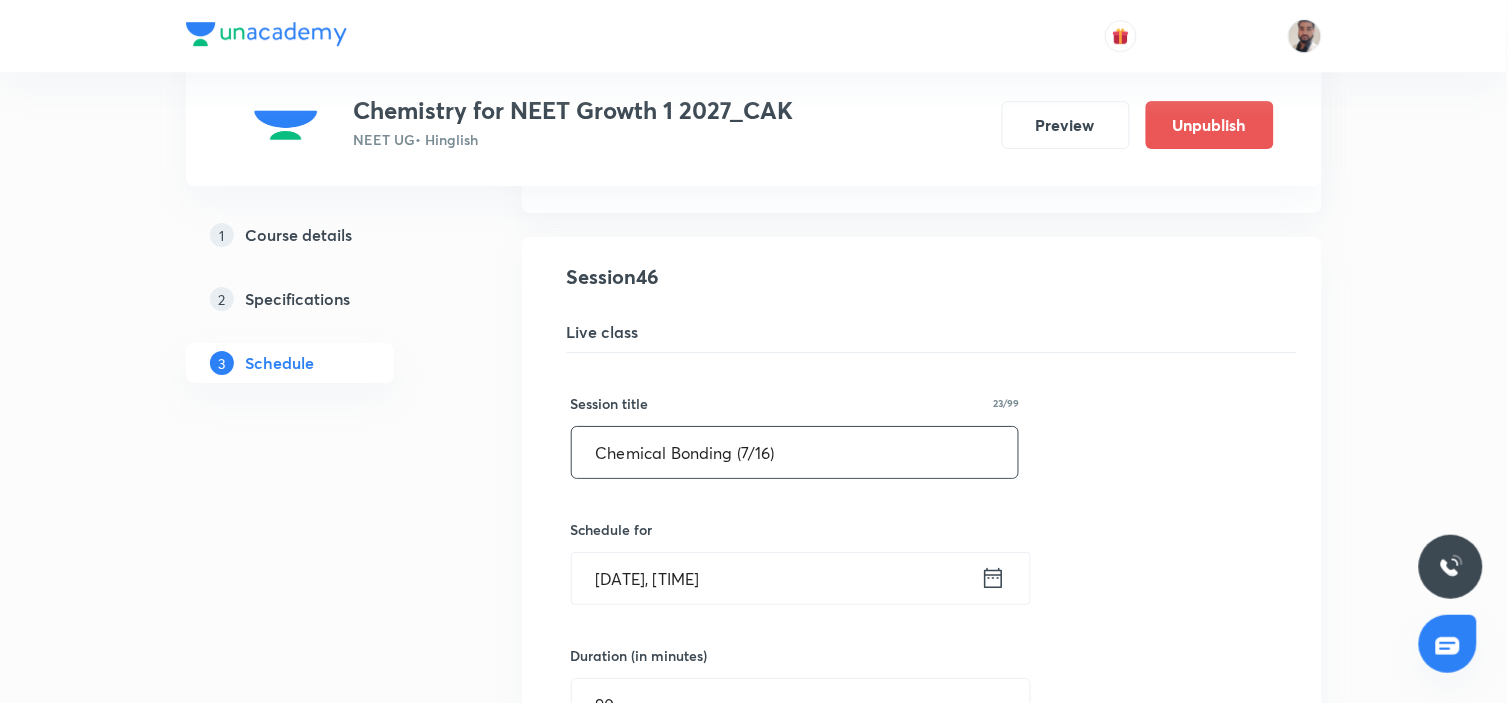 click on "Chemical Bonding (7/16)" at bounding box center (795, 452) 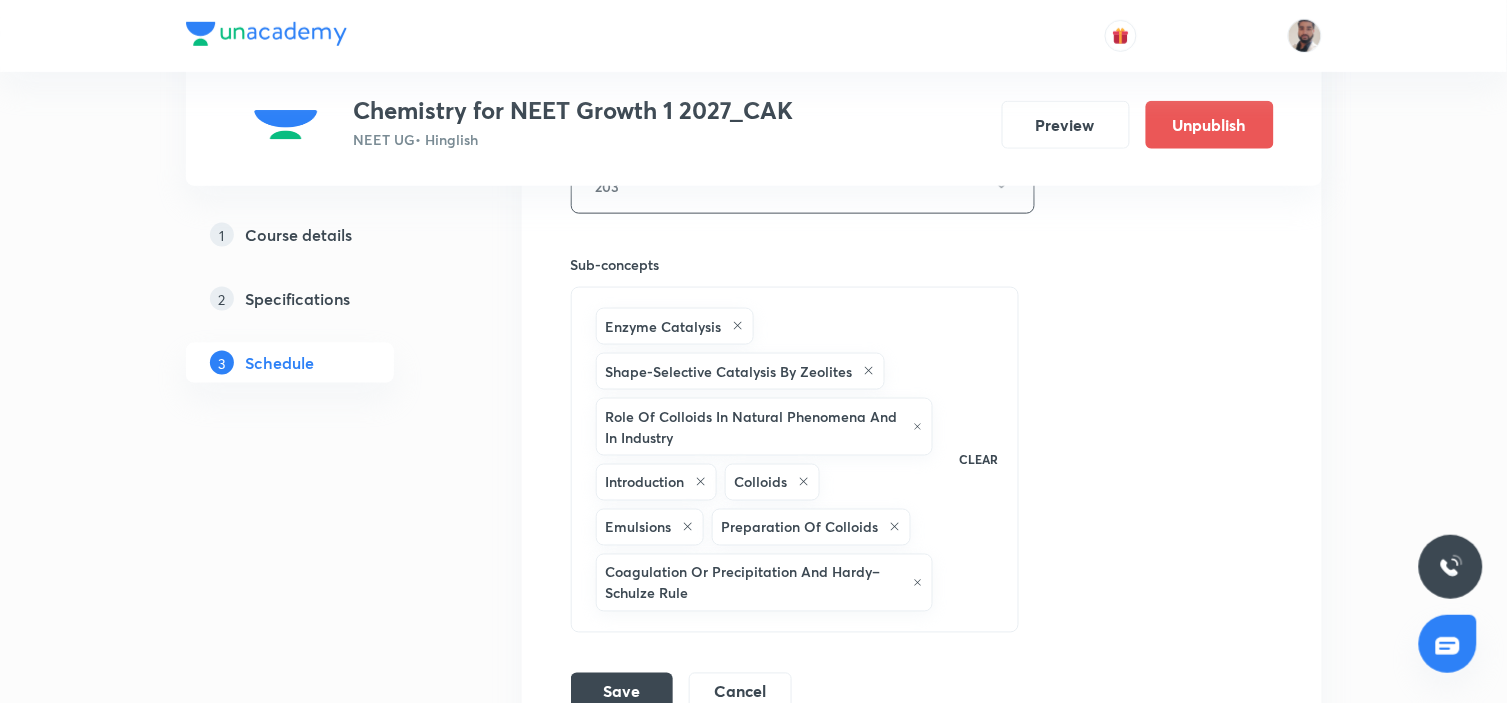 scroll, scrollTop: 8375, scrollLeft: 0, axis: vertical 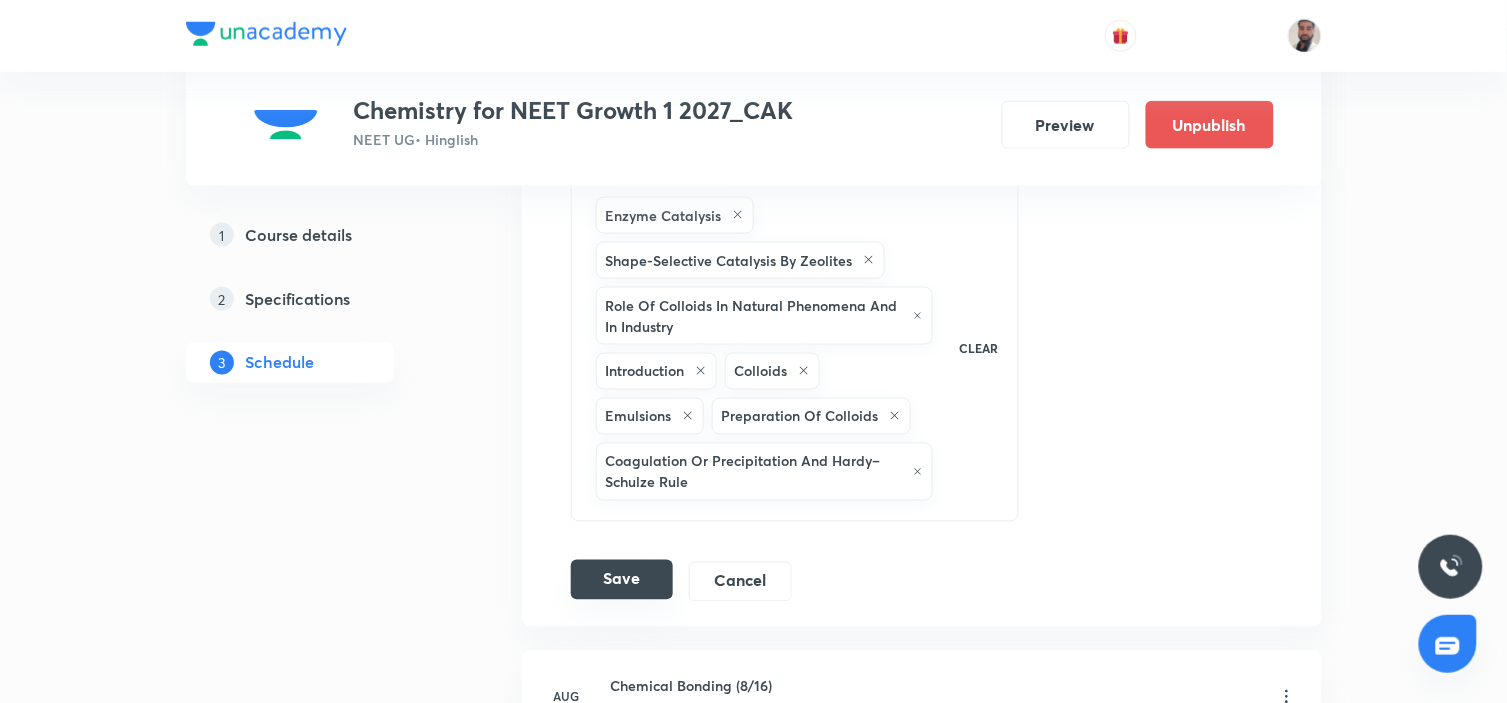 type on "Chemical Bonding (6/16)" 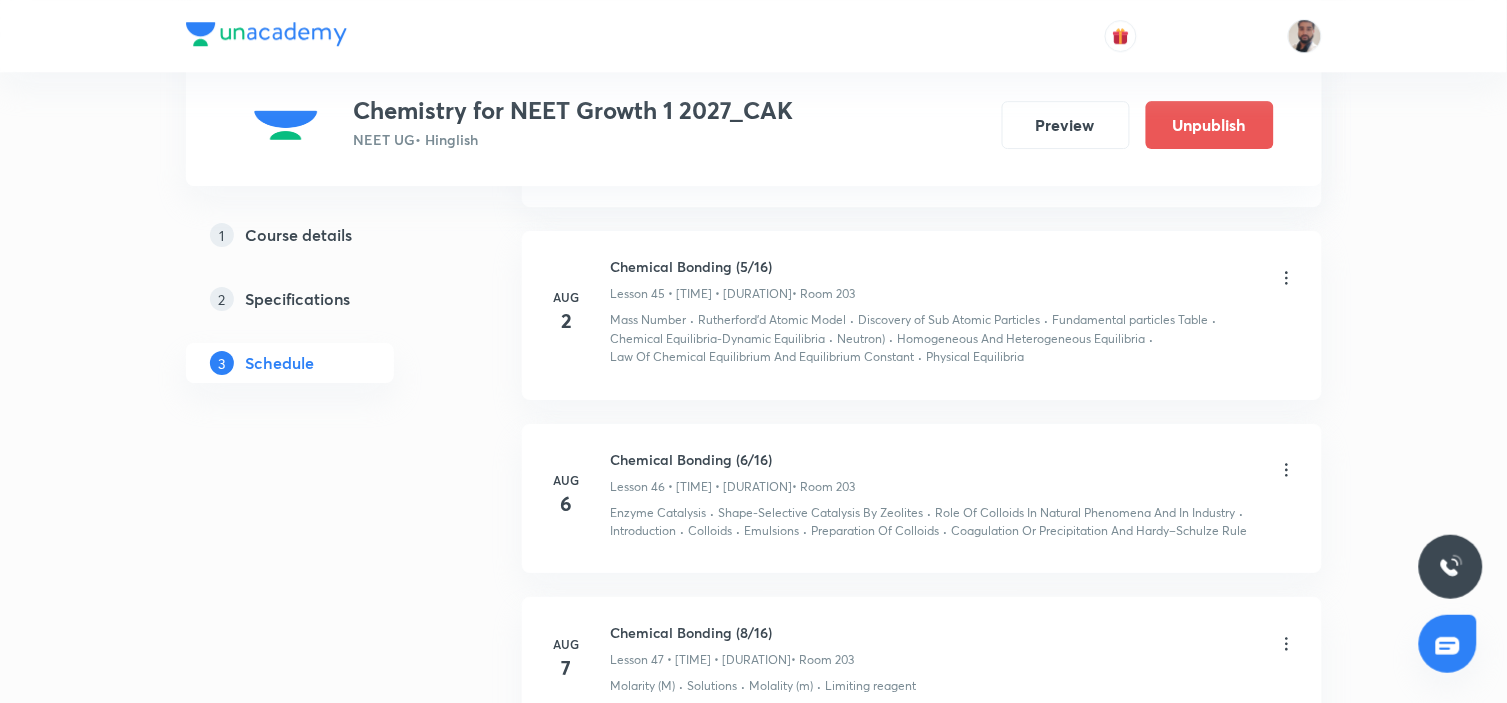 scroll, scrollTop: 7522, scrollLeft: 0, axis: vertical 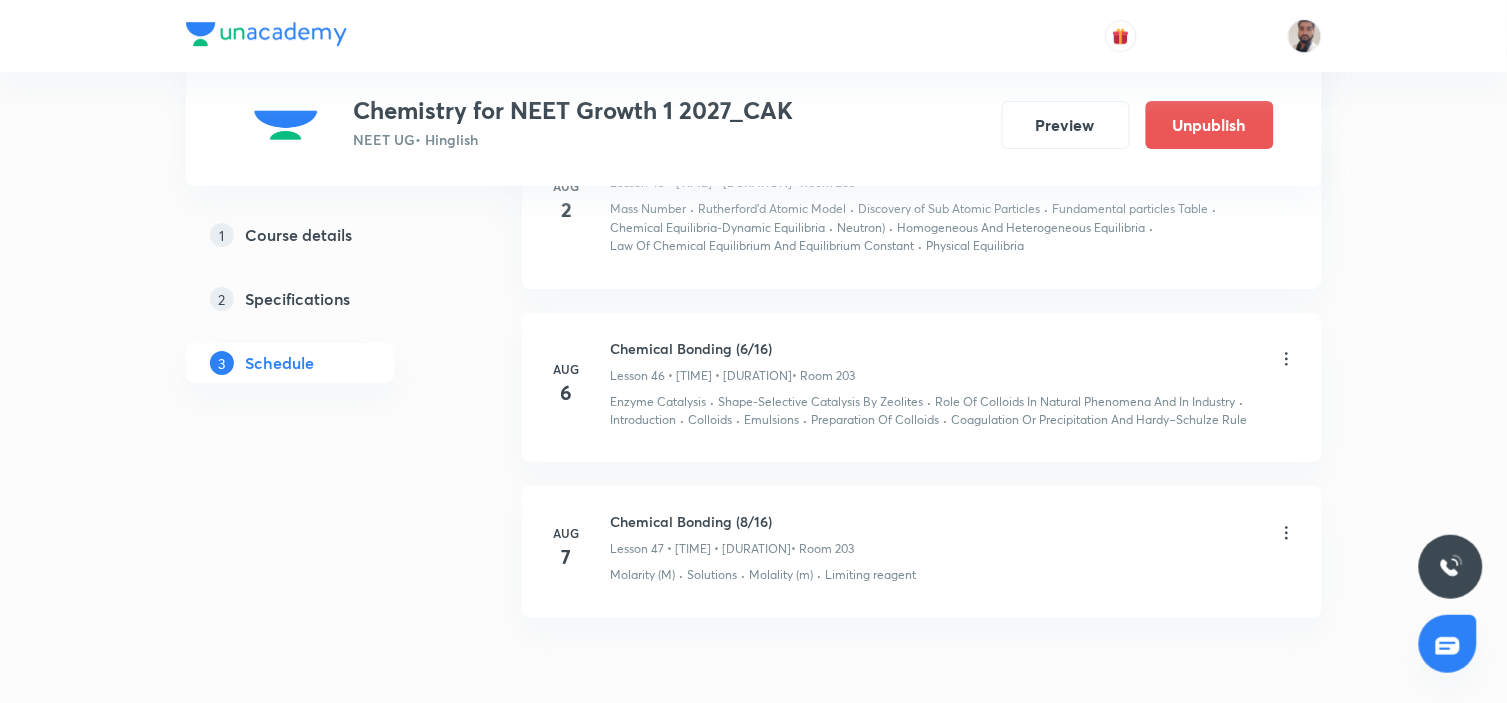 click 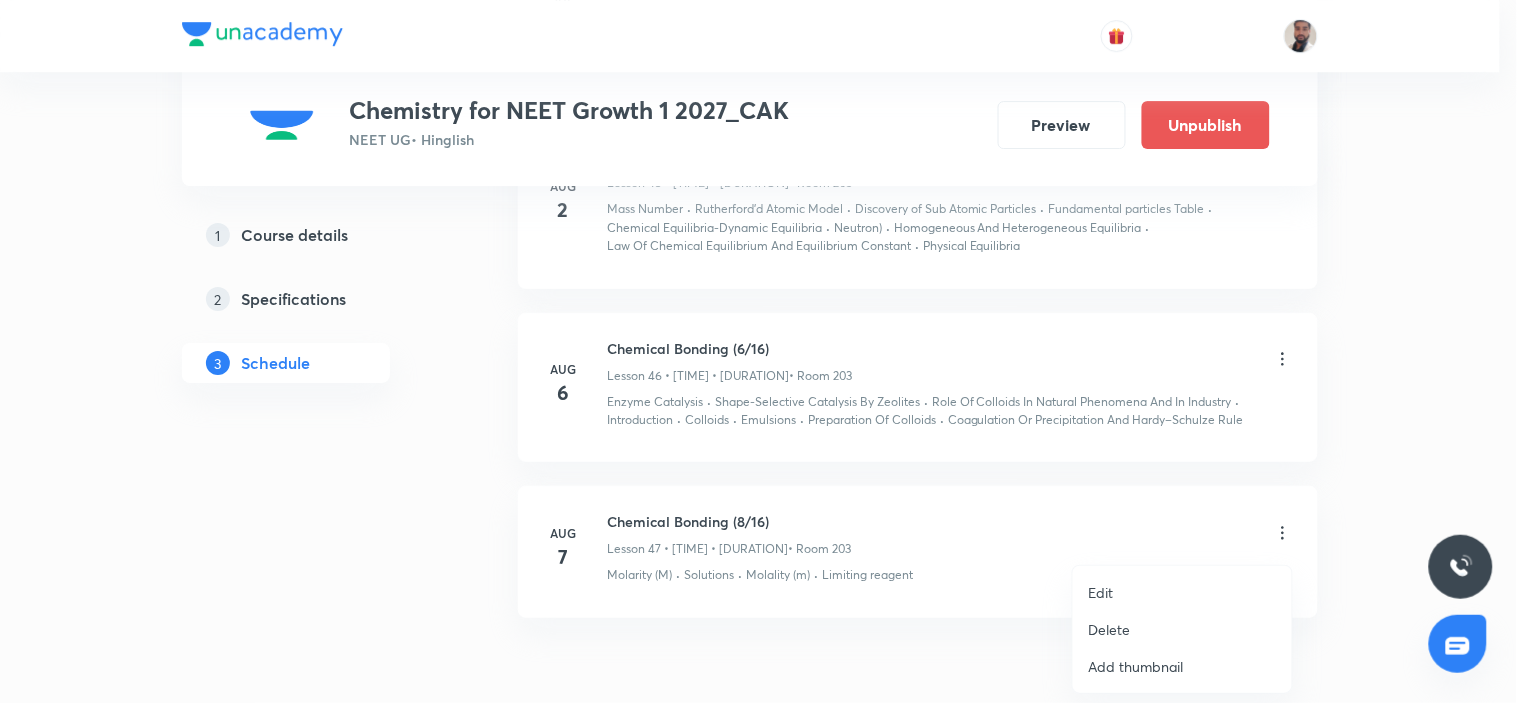 click on "Edit" at bounding box center [1101, 592] 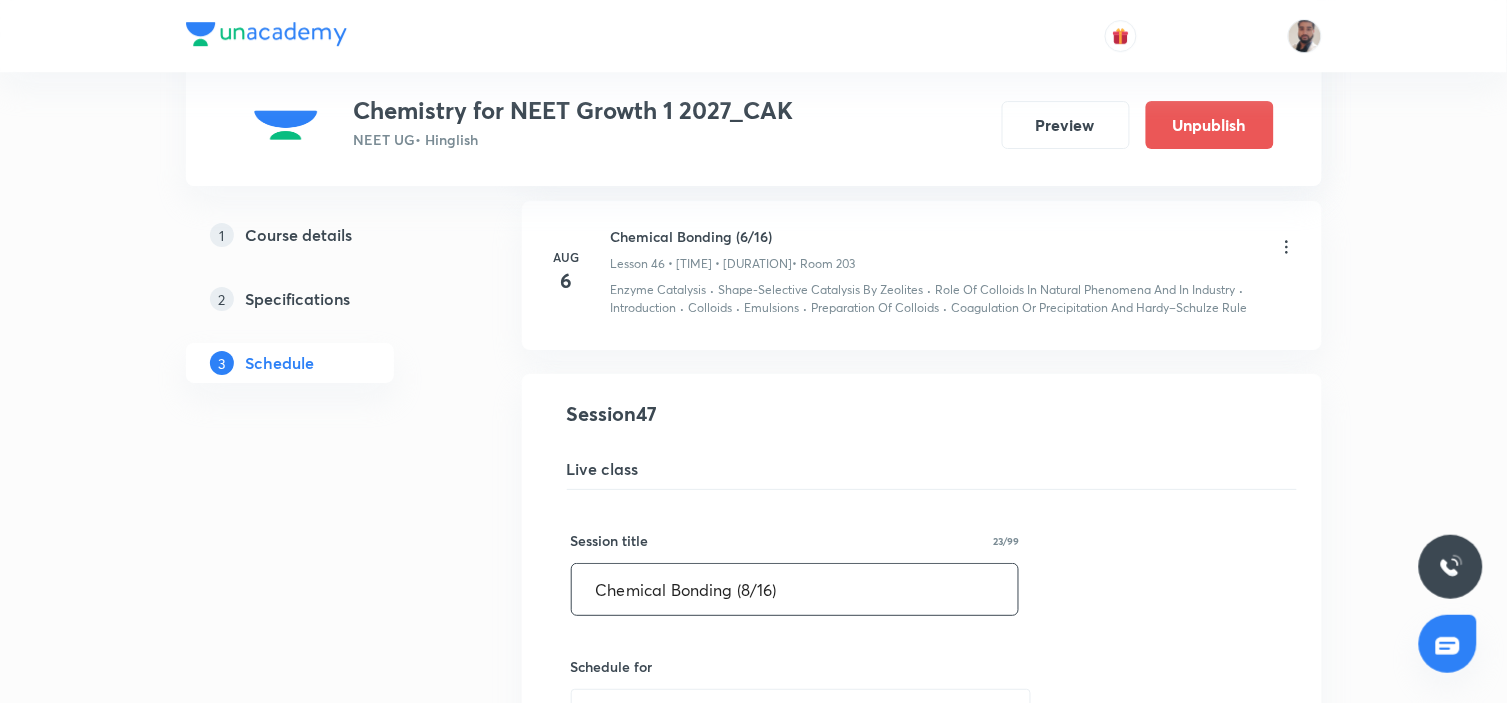 click on "Chemical Bonding (8/16)" at bounding box center (795, 589) 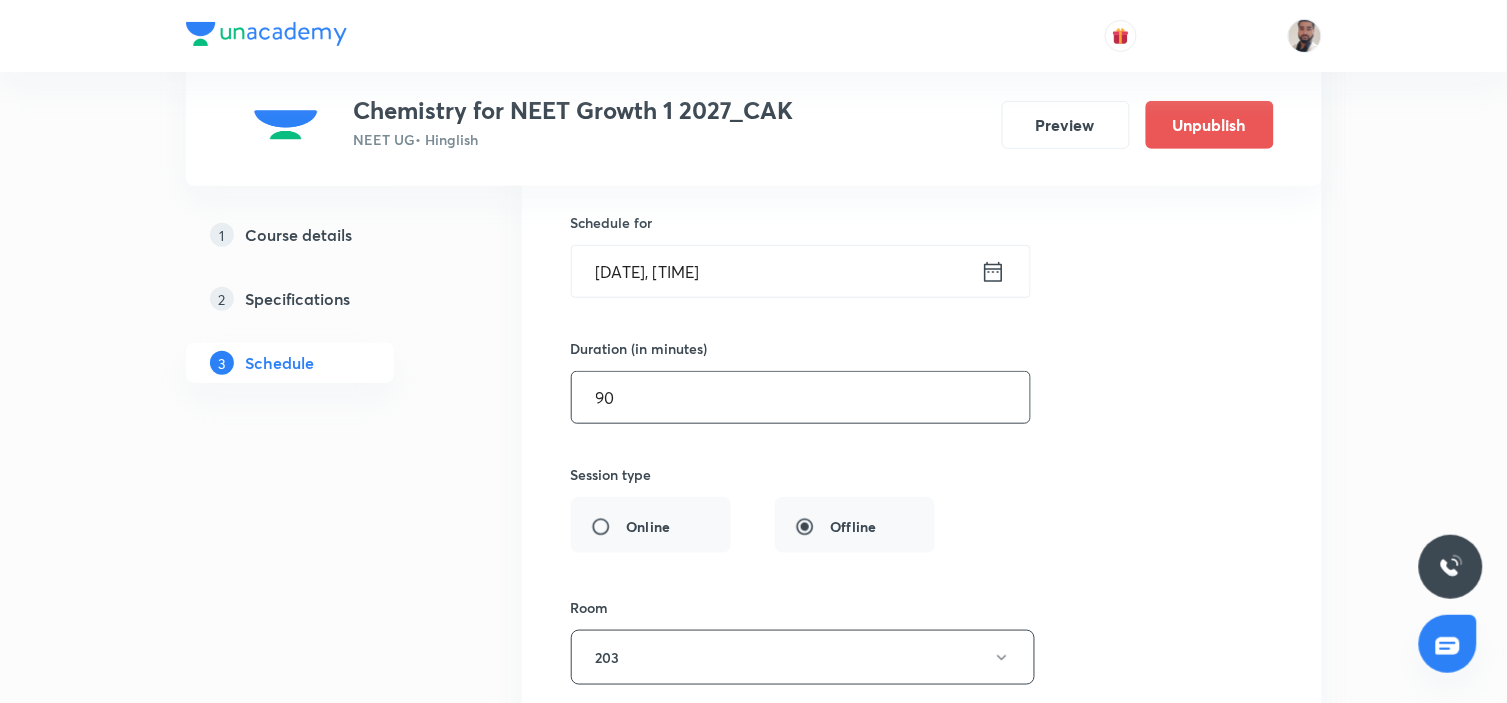 scroll, scrollTop: 8411, scrollLeft: 0, axis: vertical 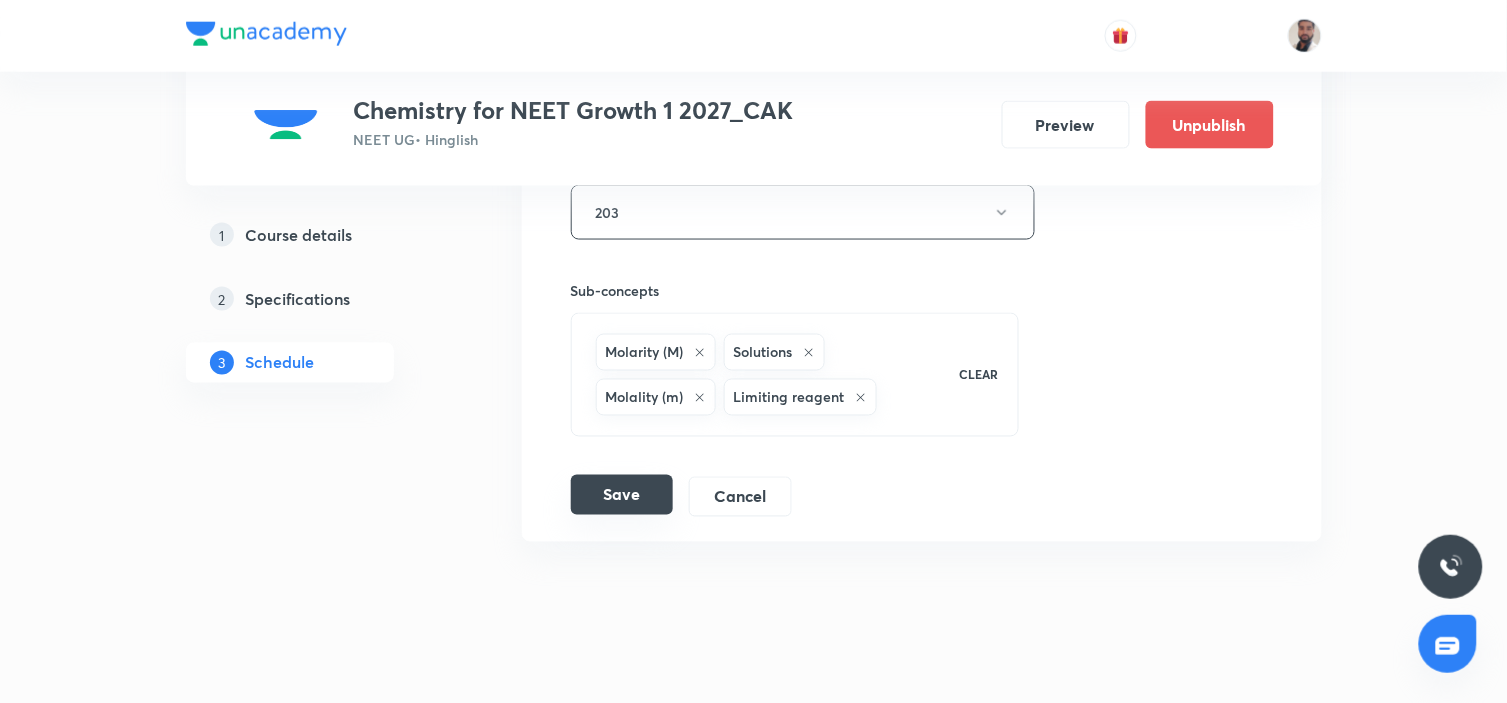 type on "Chemical Bonding (7/16)" 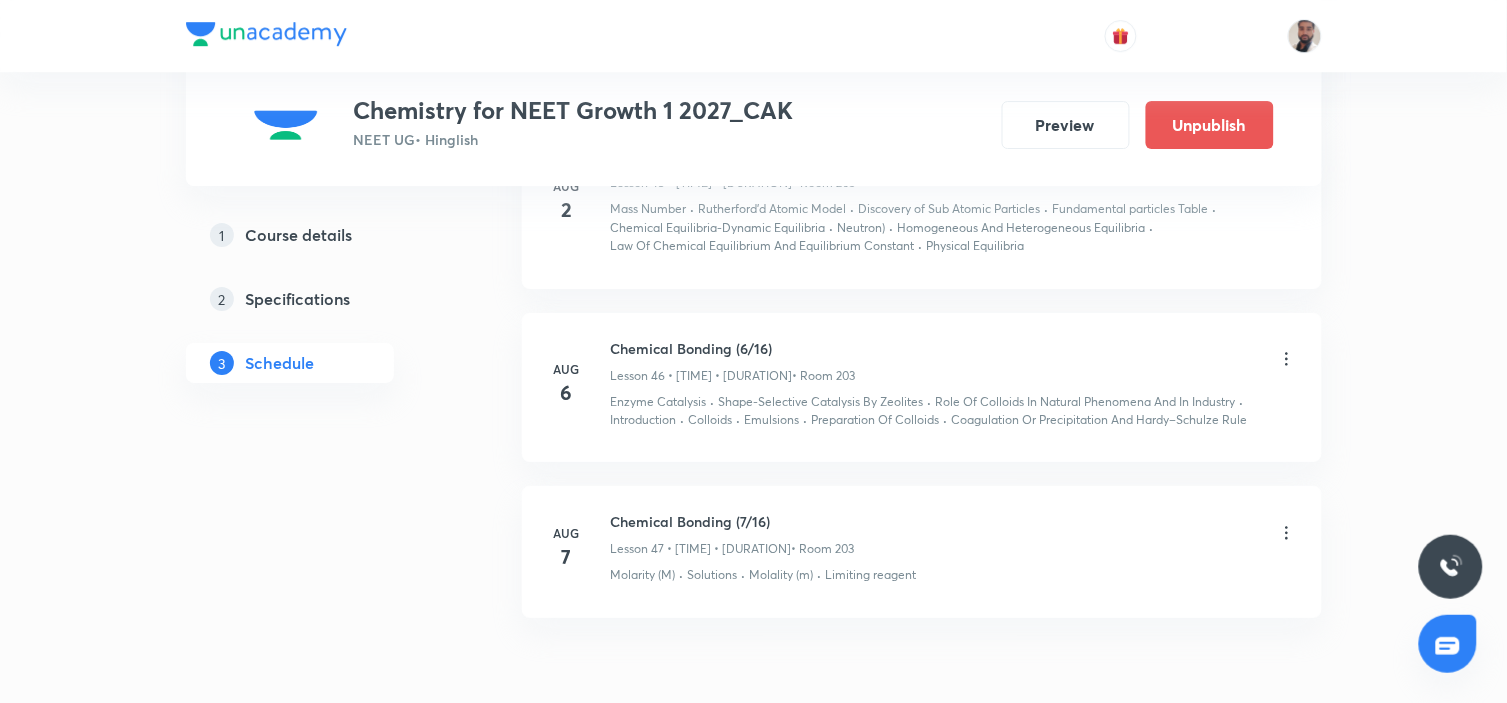 scroll, scrollTop: 7300, scrollLeft: 0, axis: vertical 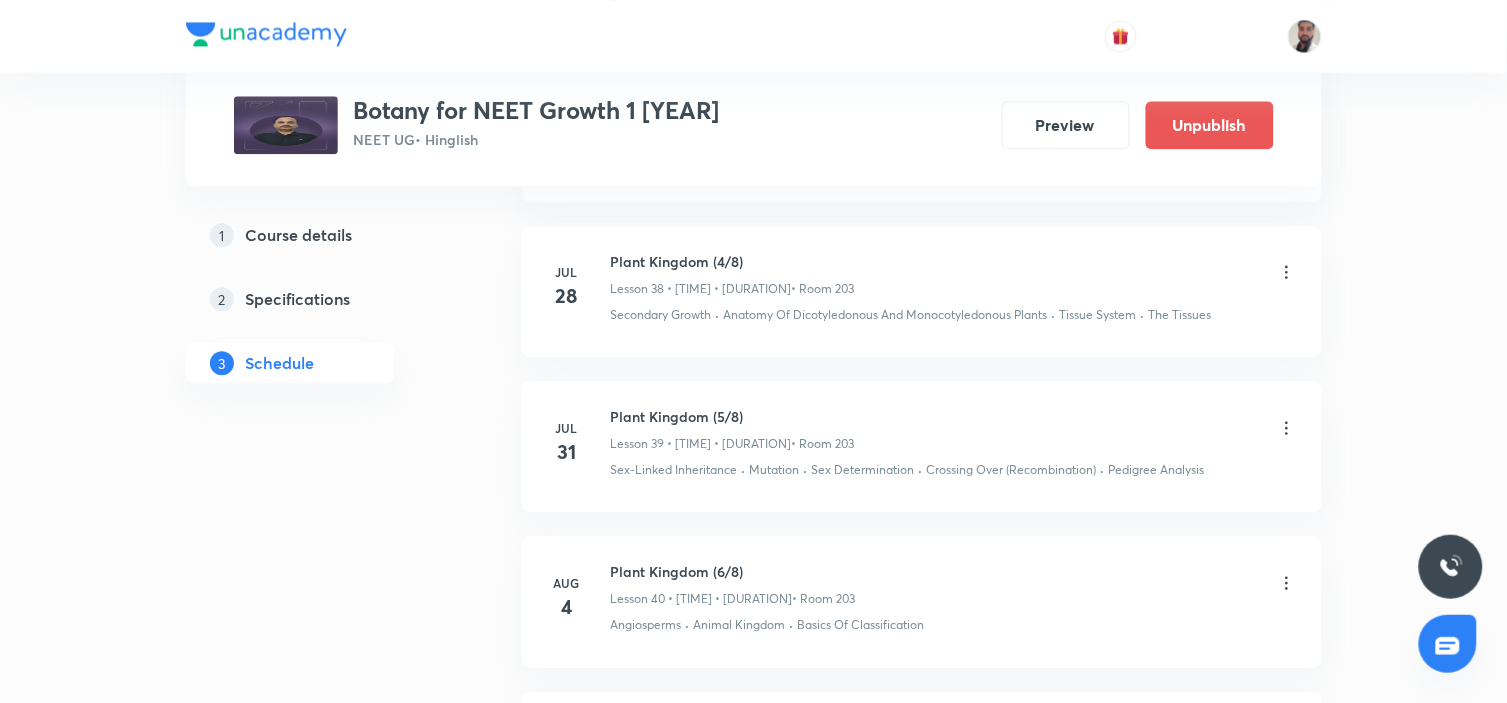 click 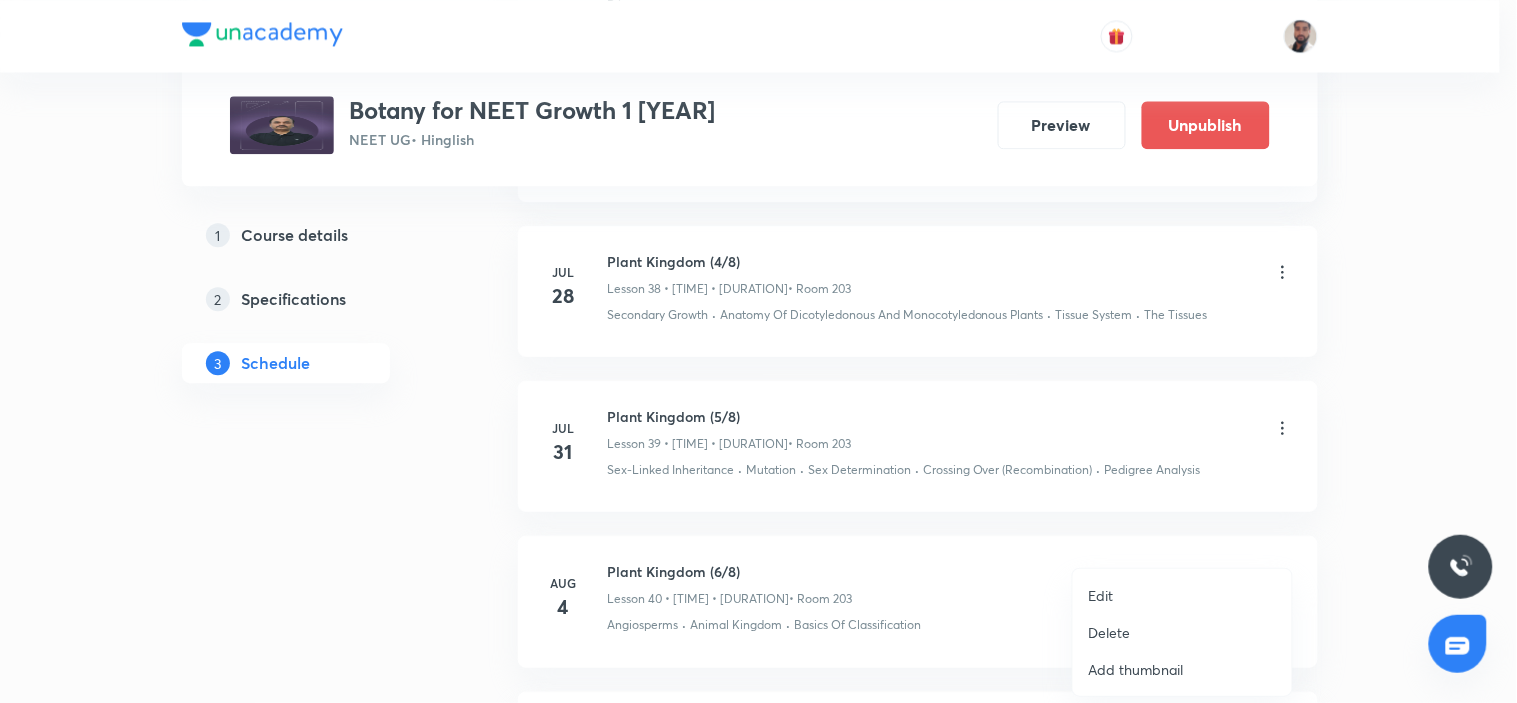 click on "Edit" at bounding box center (1182, 595) 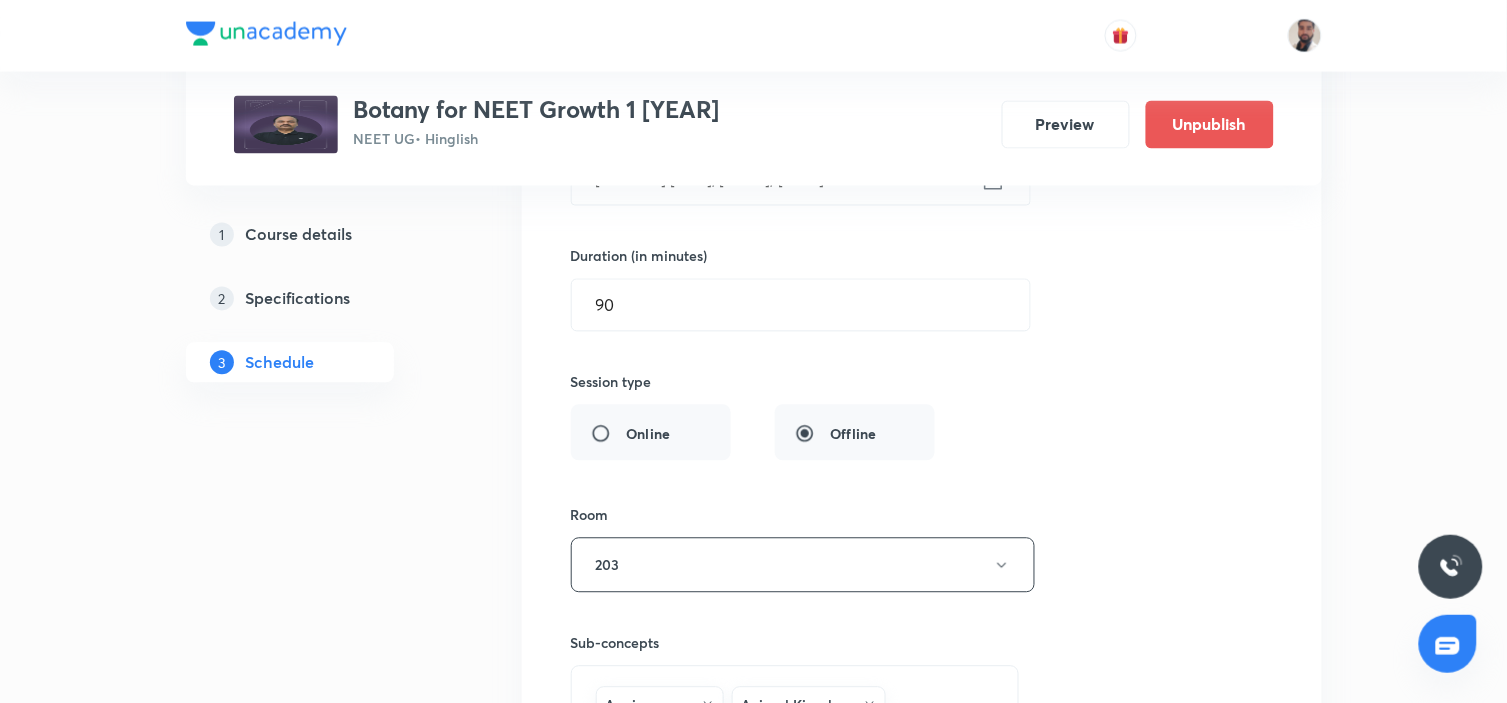 scroll, scrollTop: 6603, scrollLeft: 0, axis: vertical 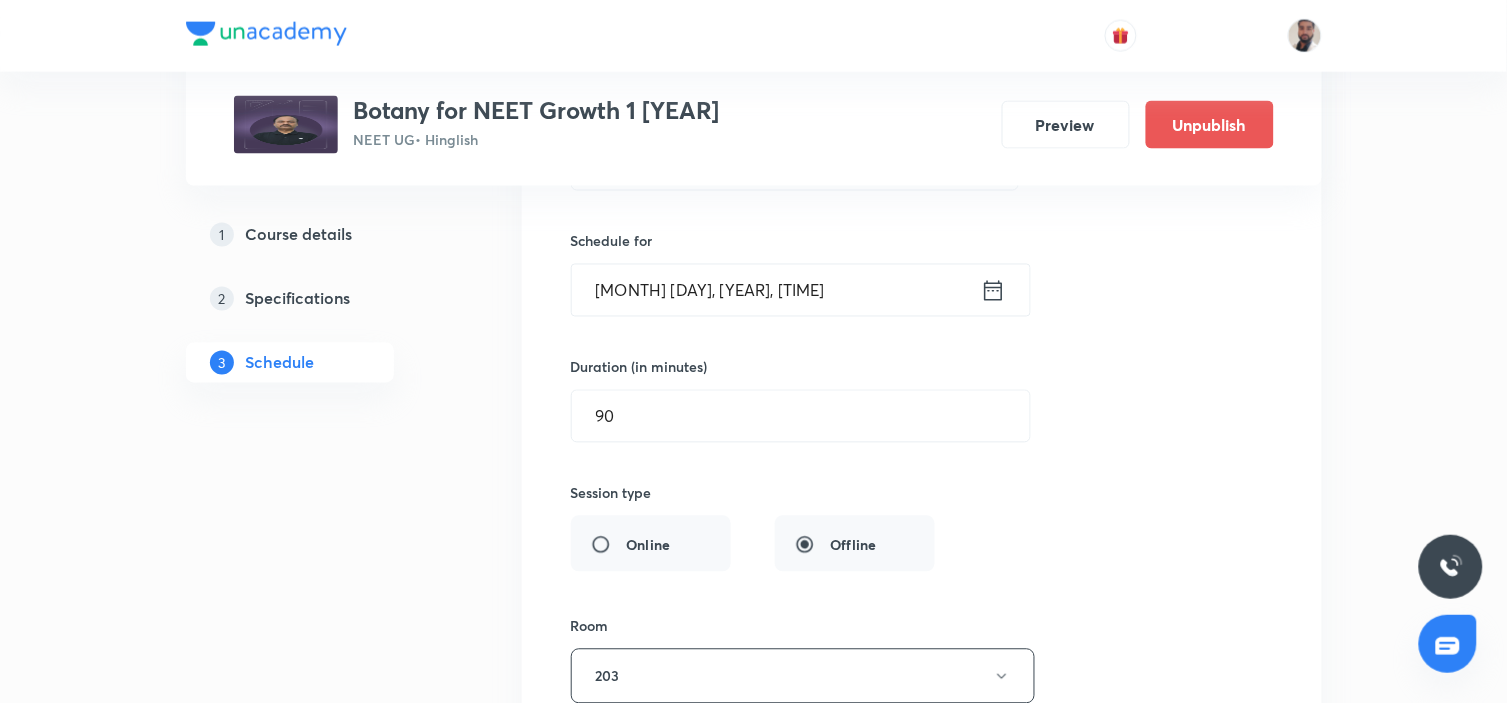 click 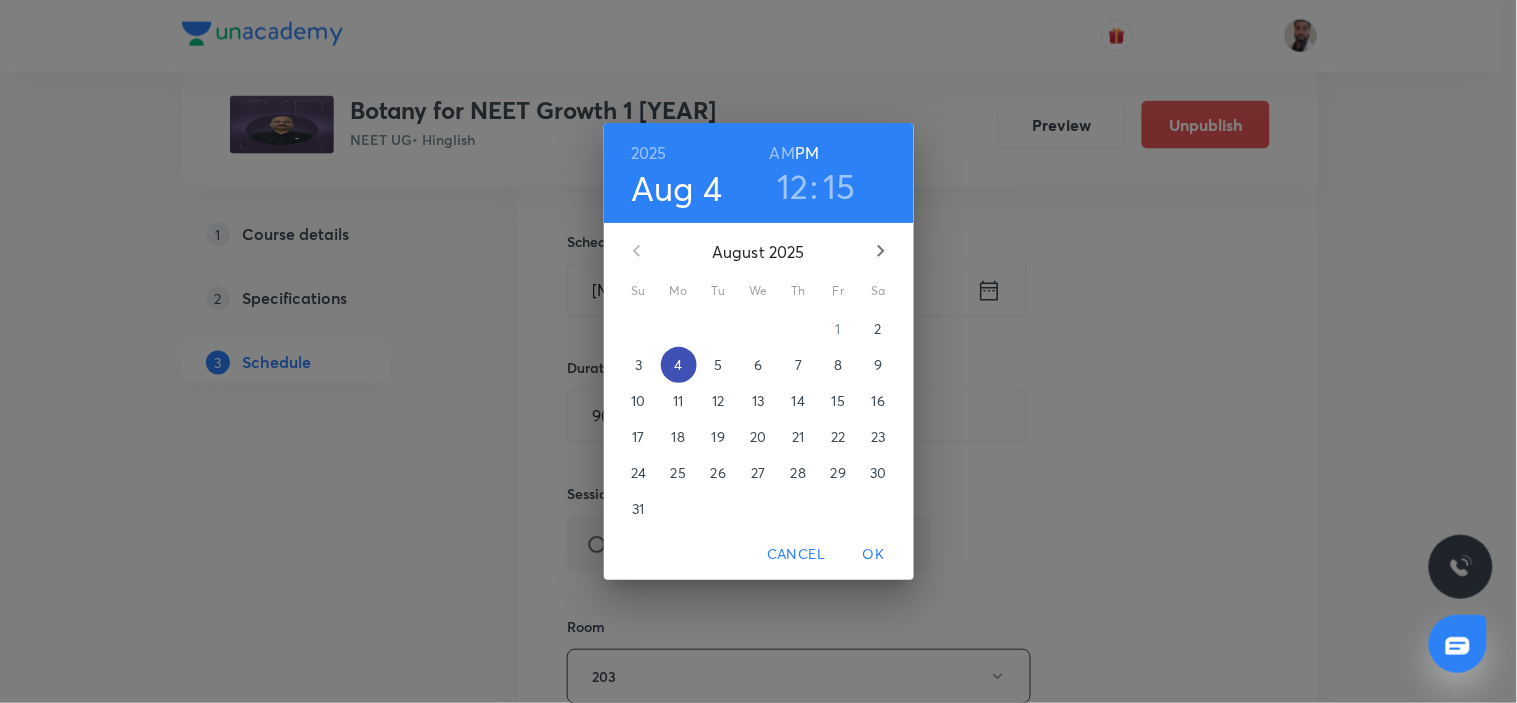 click on "4" at bounding box center (678, 365) 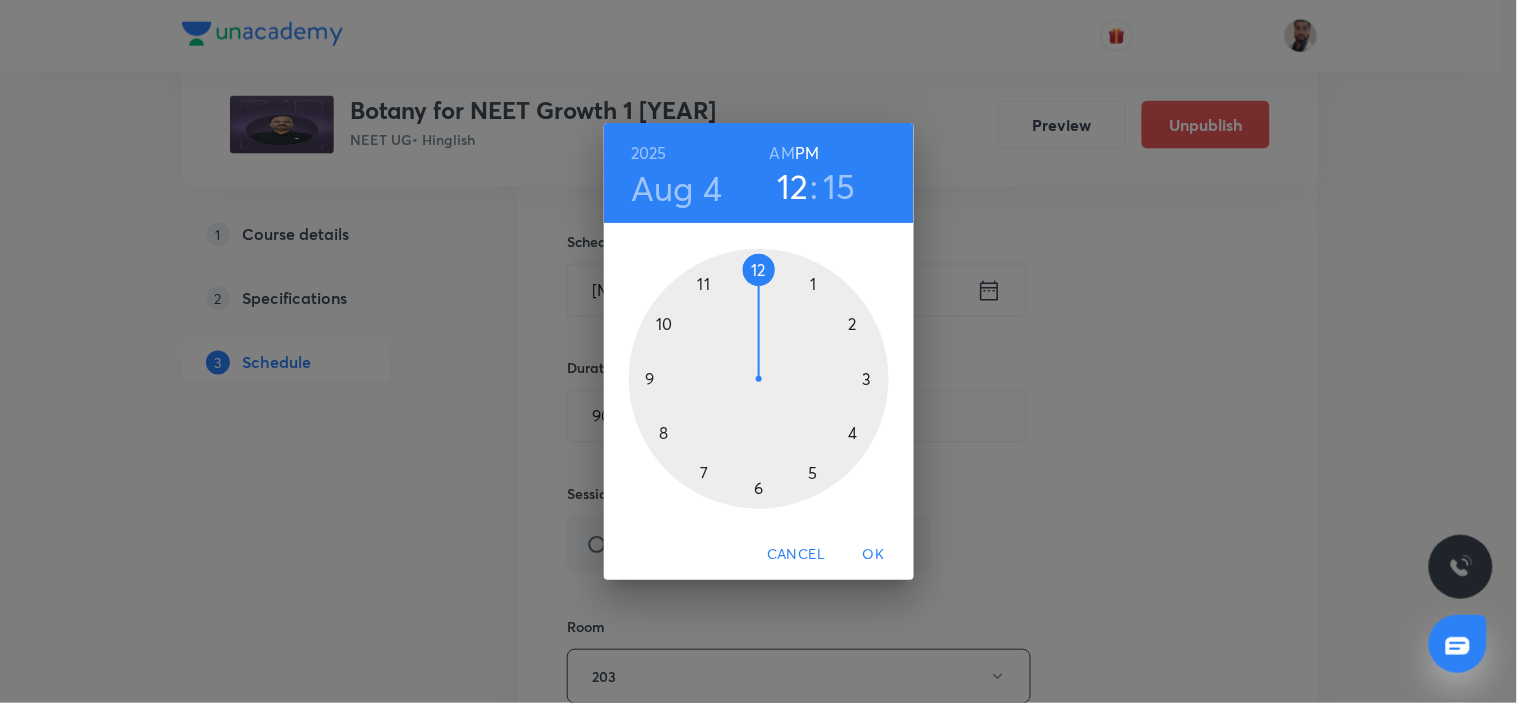 click at bounding box center [759, 379] 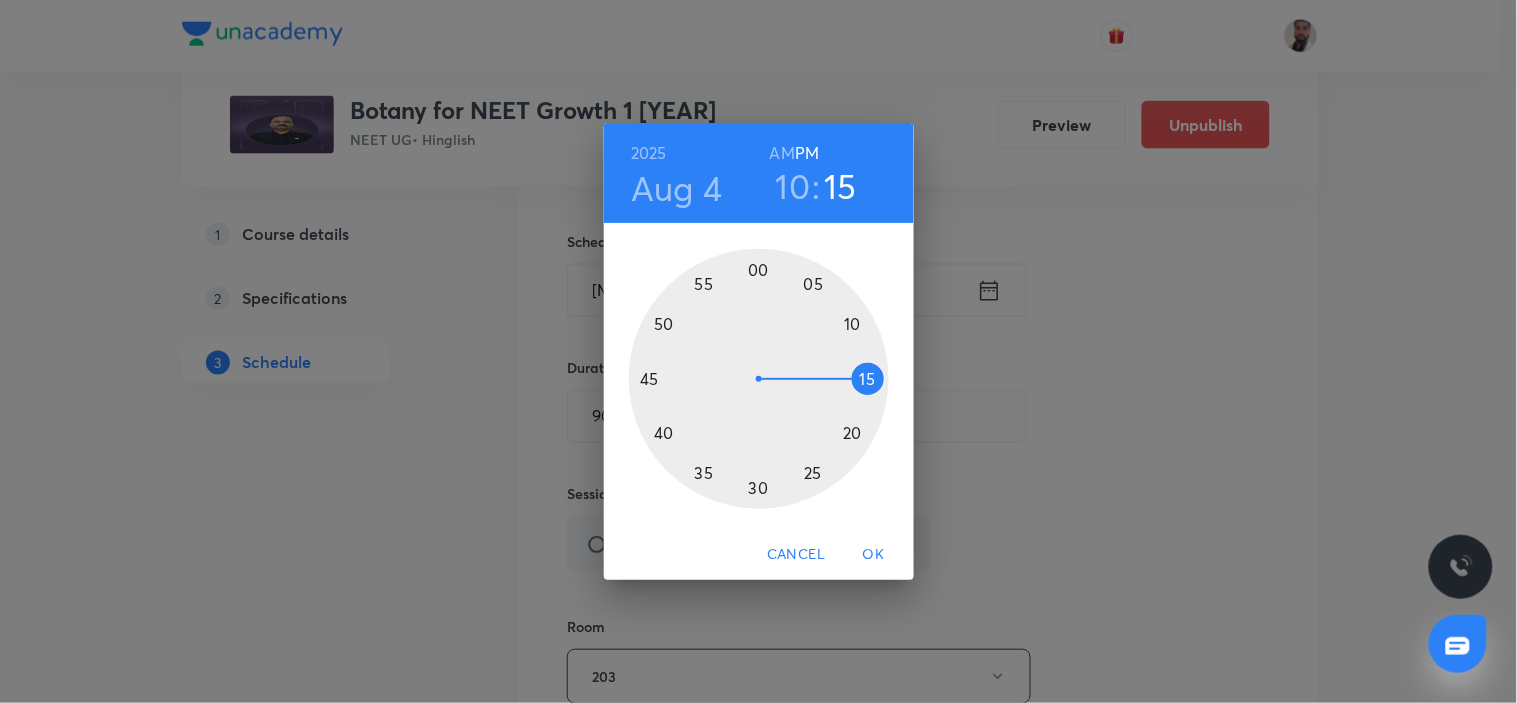 click on "AM" at bounding box center [782, 153] 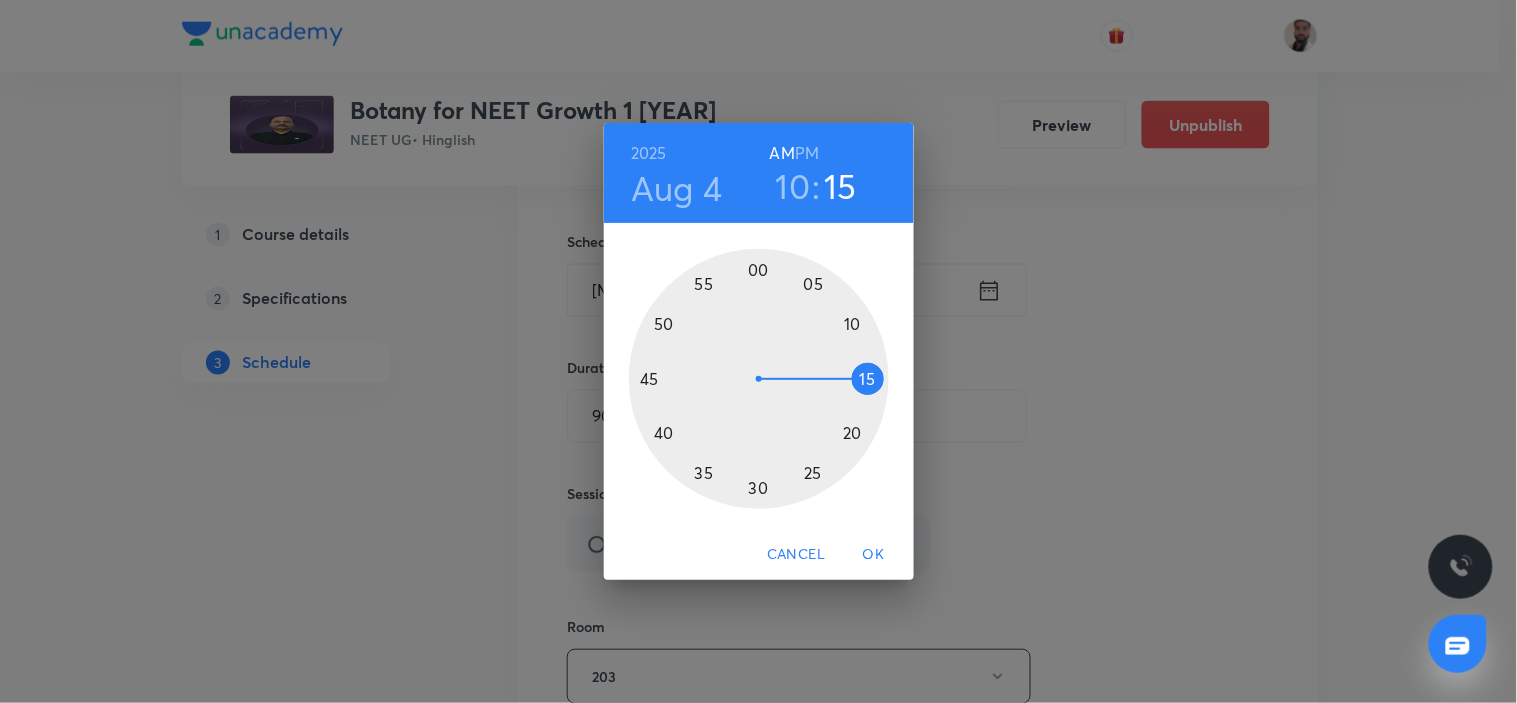 click at bounding box center (759, 379) 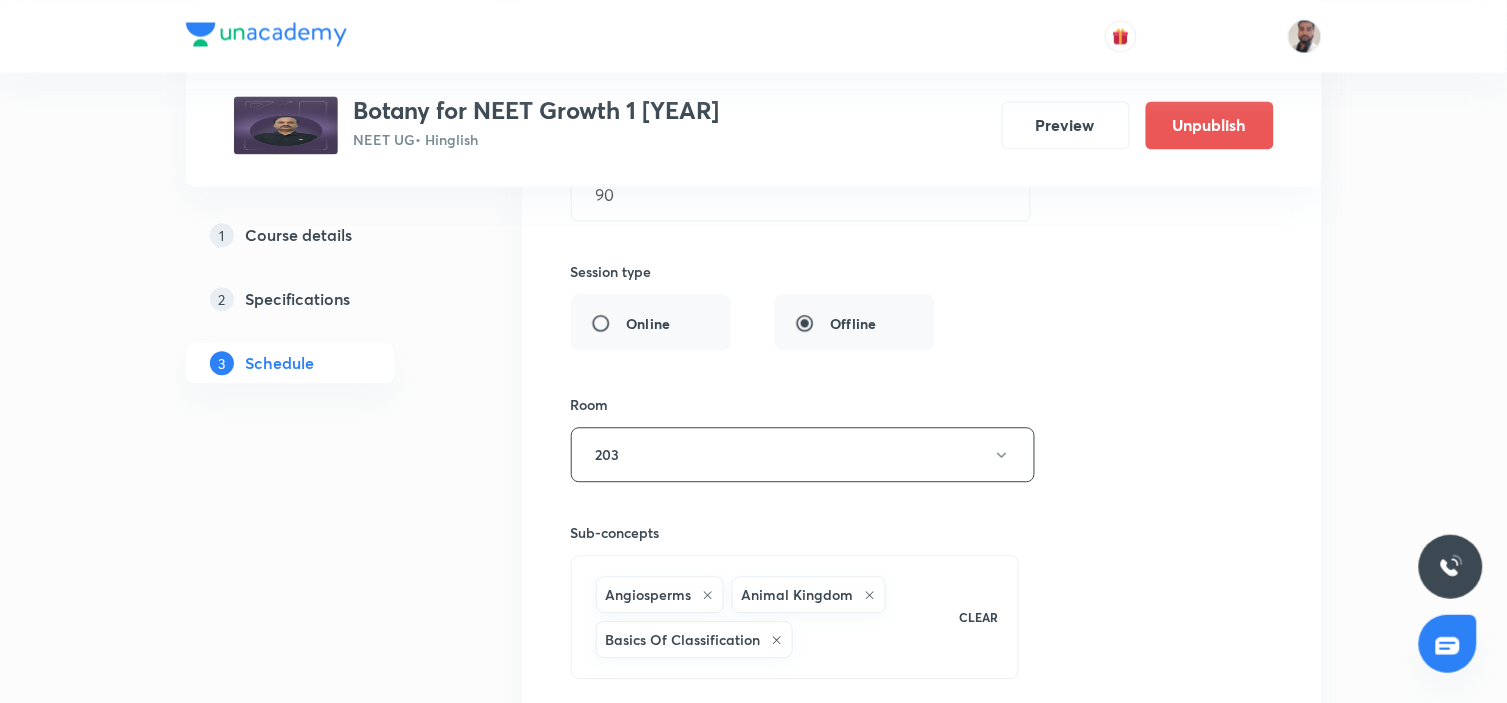 scroll, scrollTop: 6936, scrollLeft: 0, axis: vertical 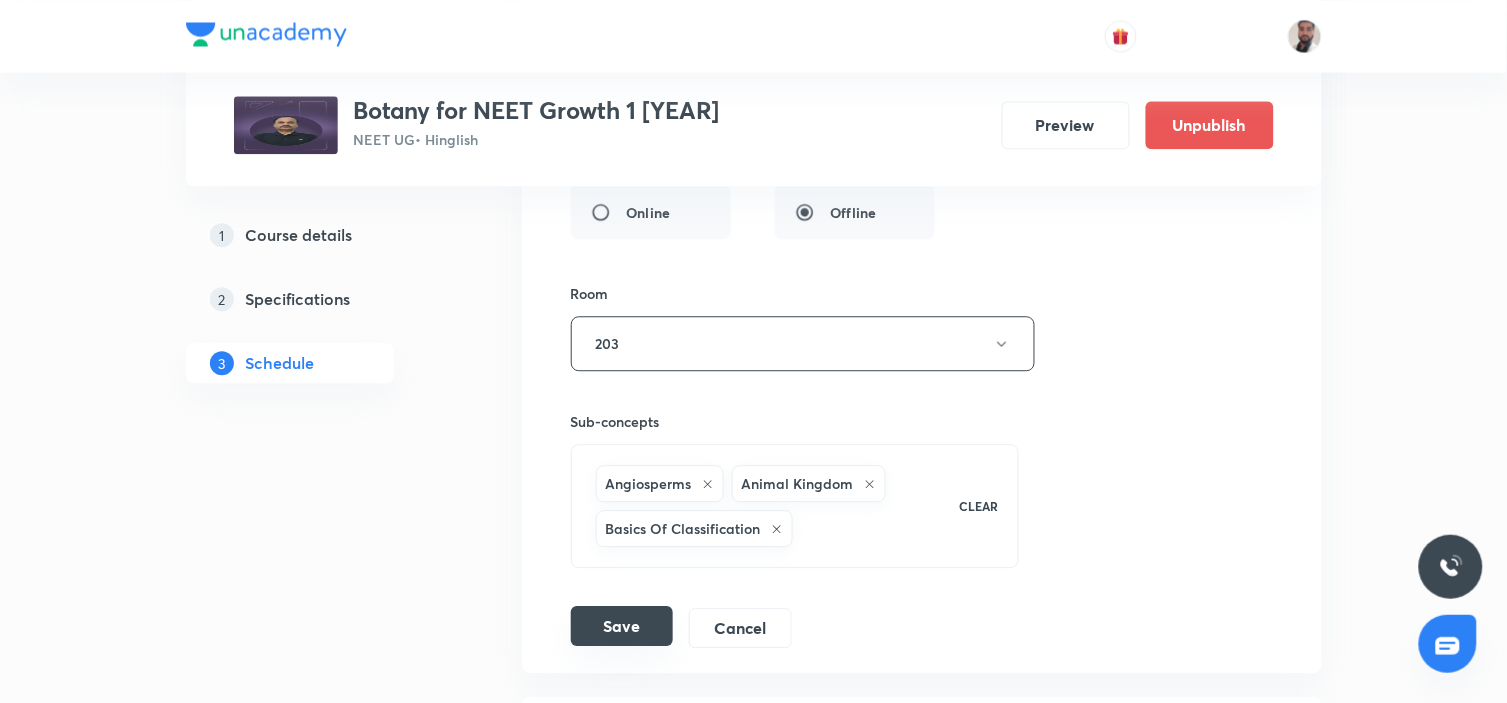 click on "Save" at bounding box center [622, 626] 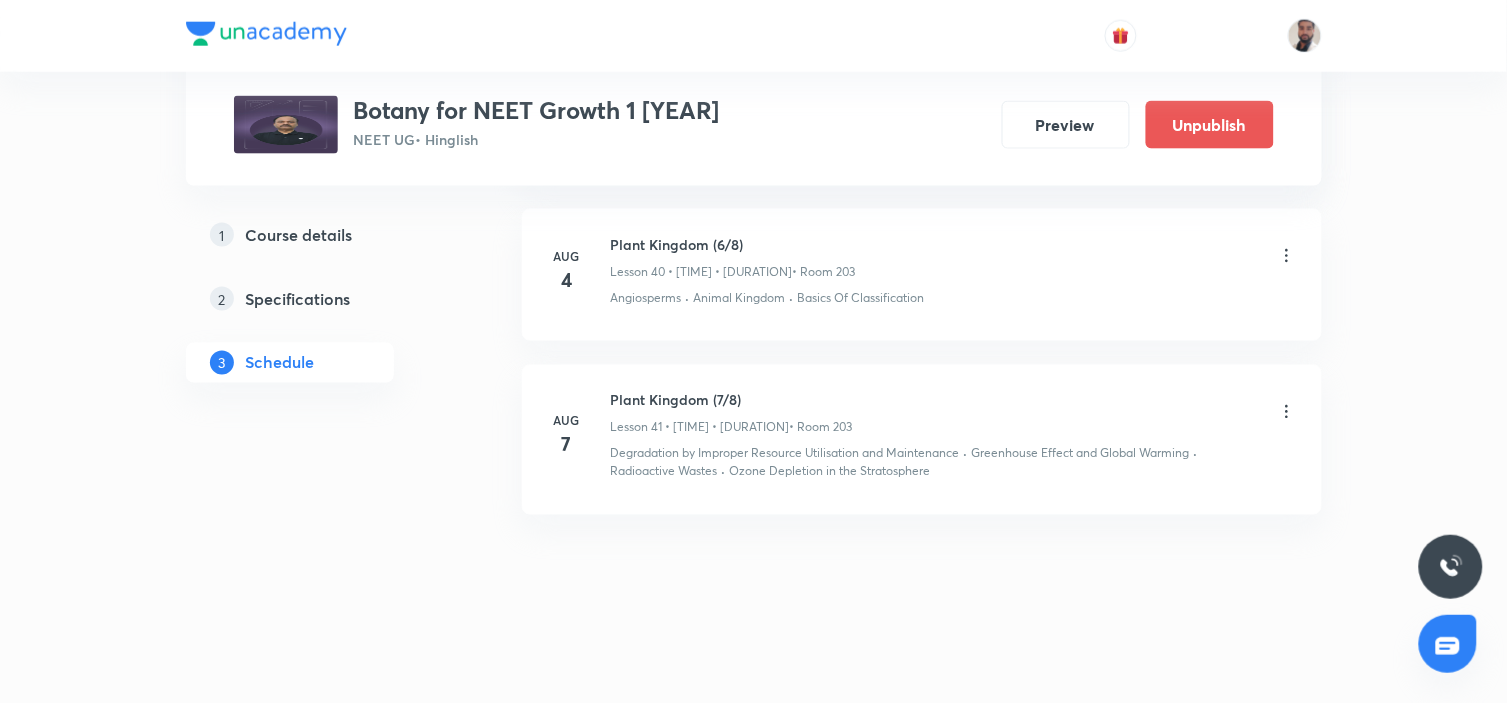 scroll, scrollTop: 6461, scrollLeft: 0, axis: vertical 